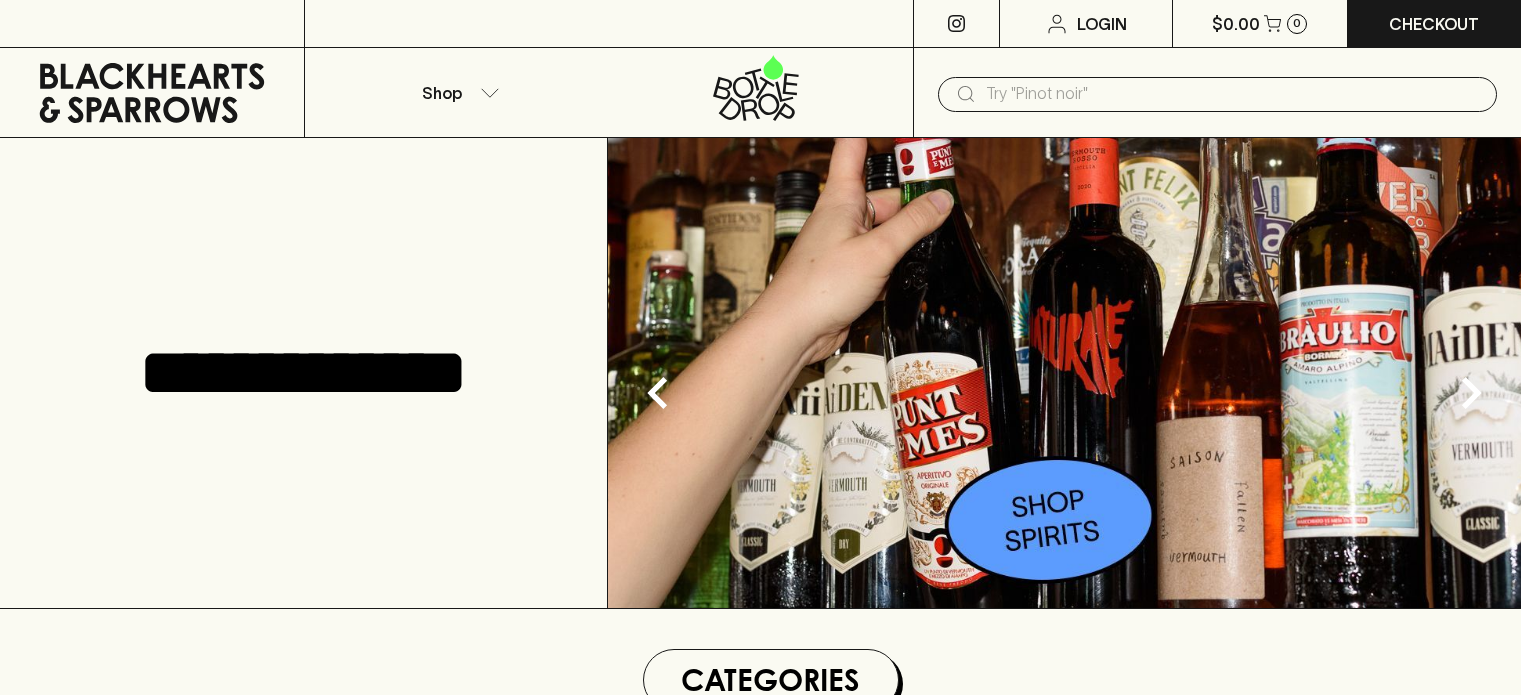 scroll, scrollTop: 0, scrollLeft: 0, axis: both 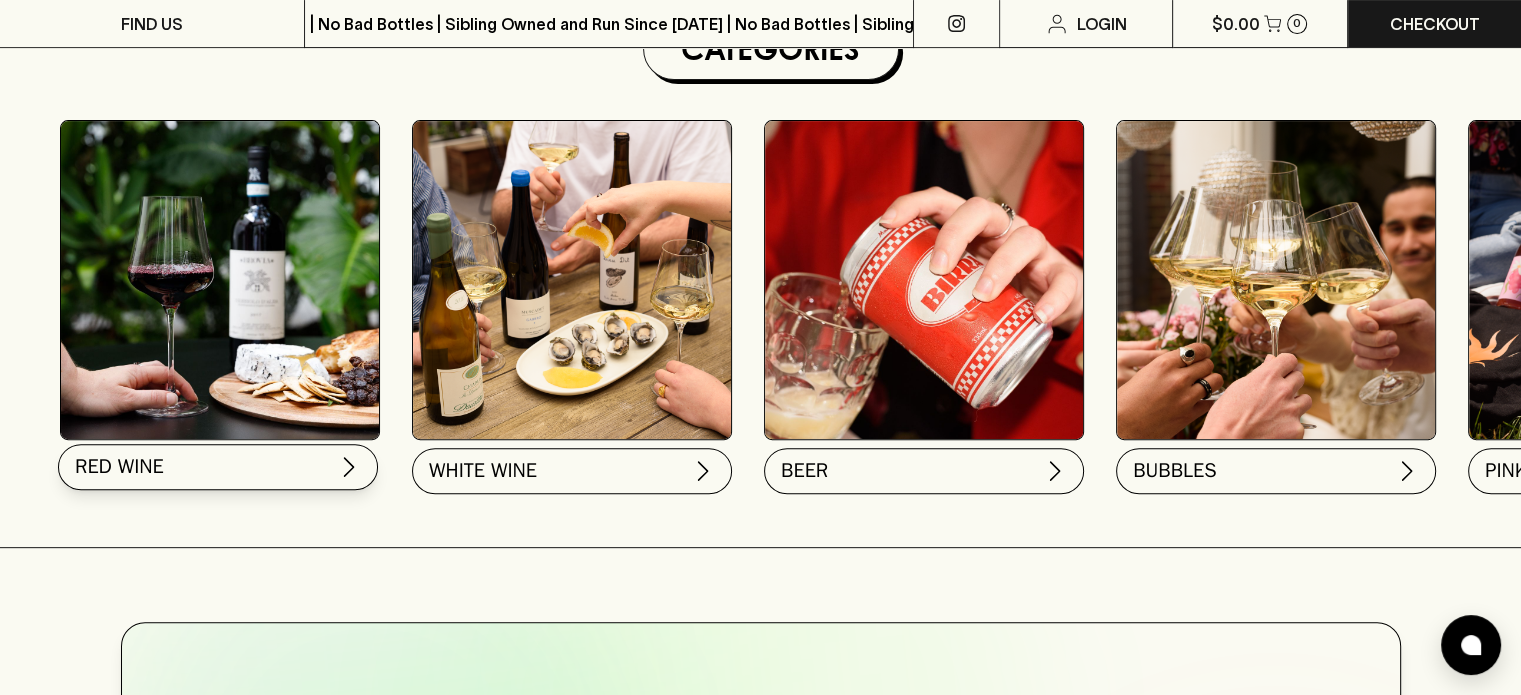 click on "RED WINE" at bounding box center [218, 467] 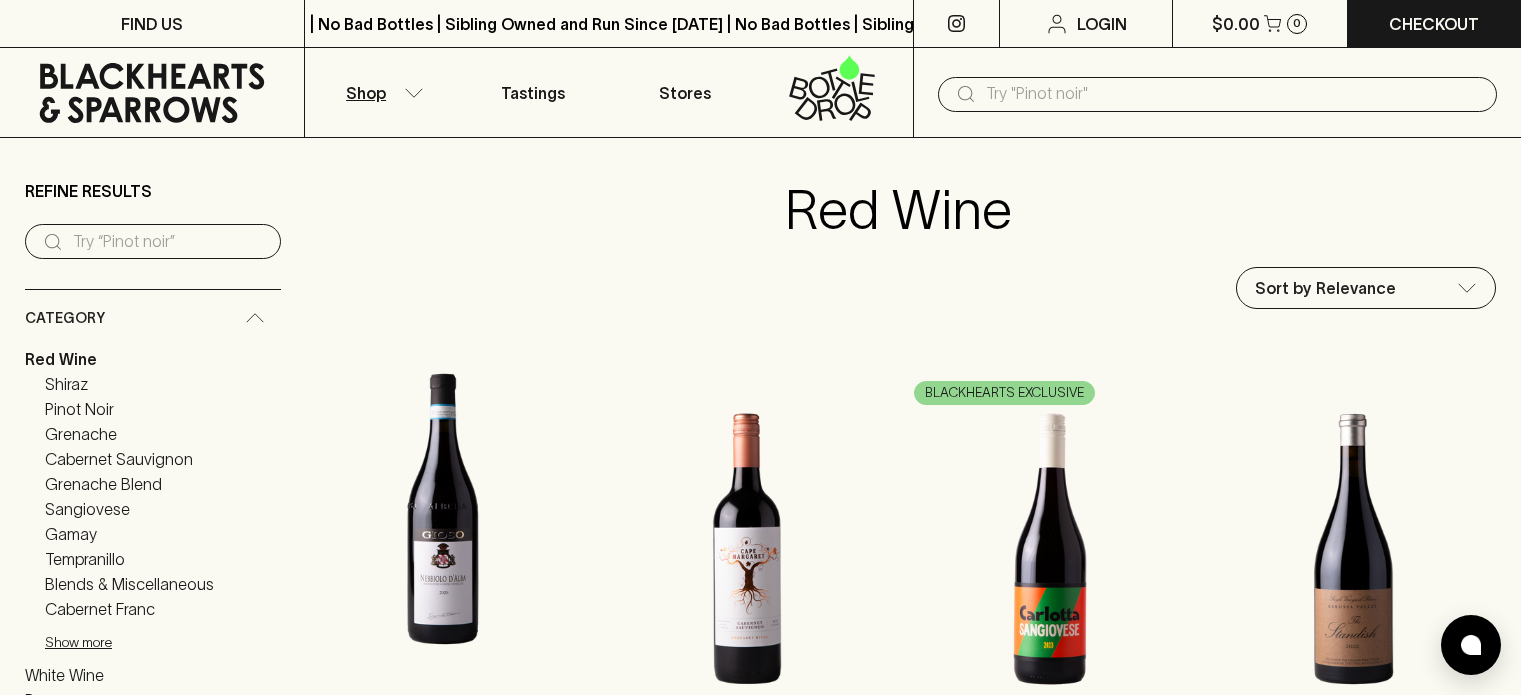 scroll, scrollTop: 0, scrollLeft: 0, axis: both 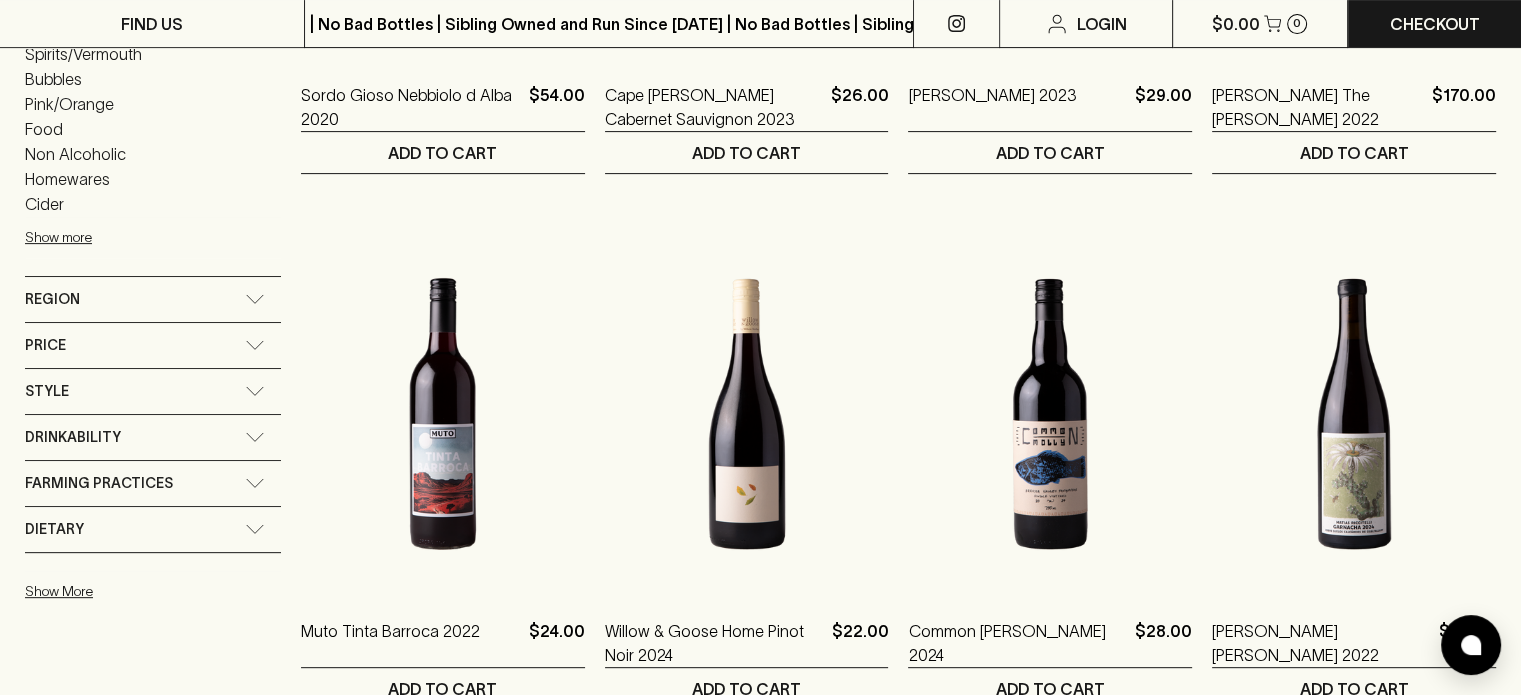 click 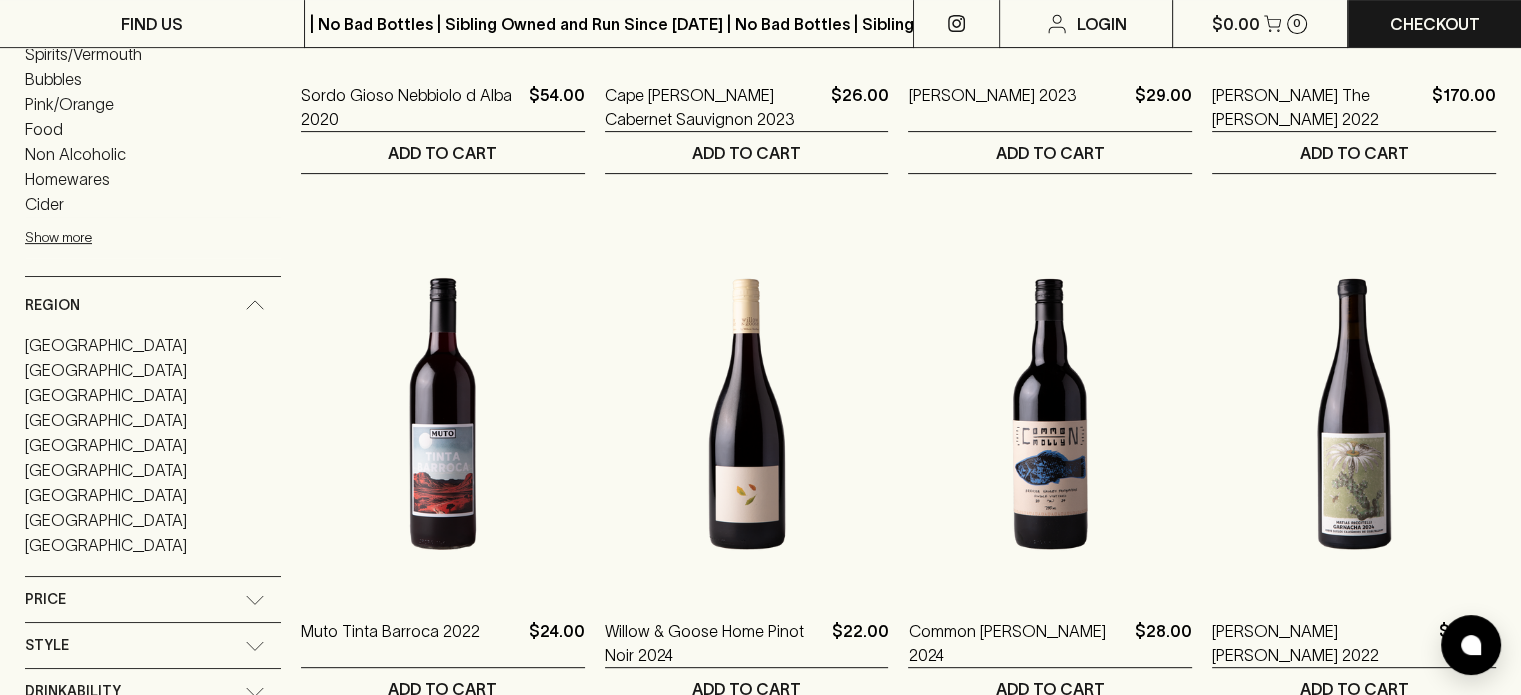 click on "France" at bounding box center (106, 370) 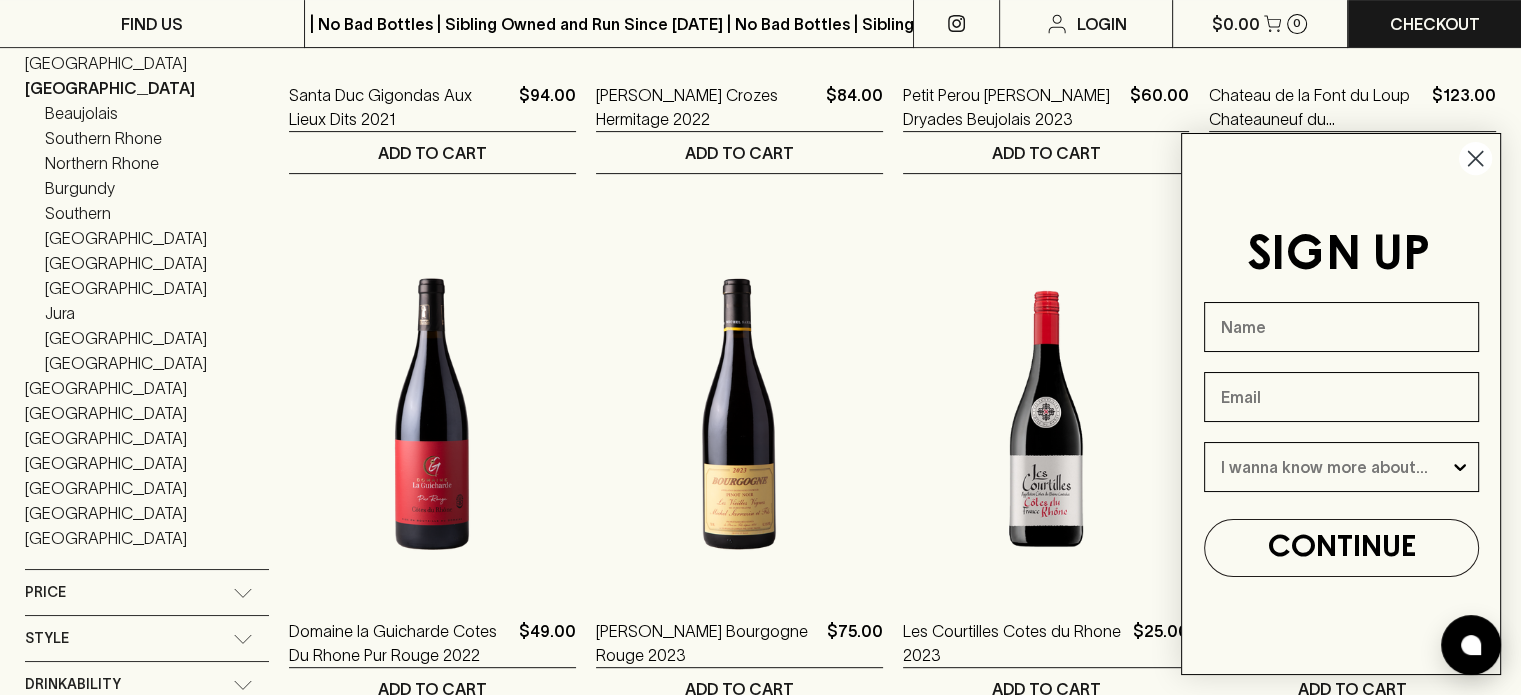 click 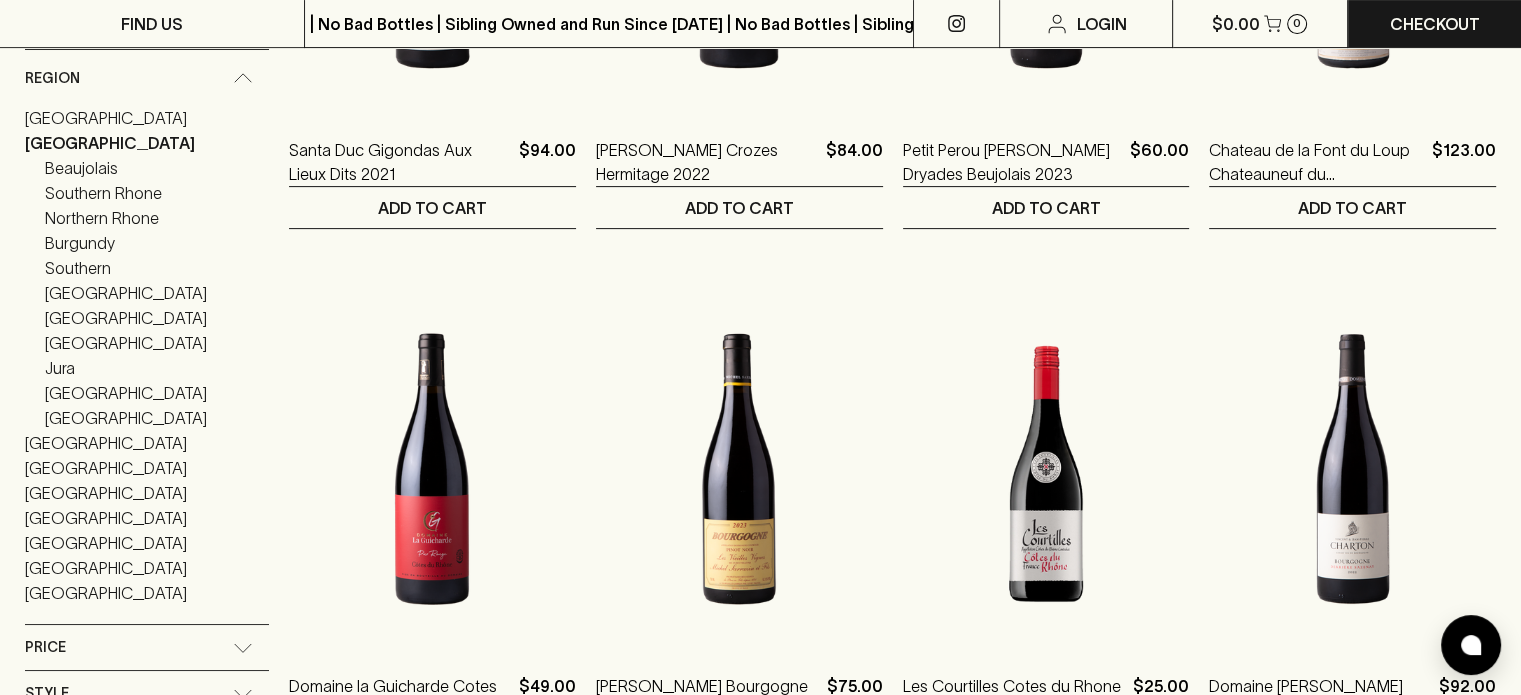 scroll, scrollTop: 872, scrollLeft: 0, axis: vertical 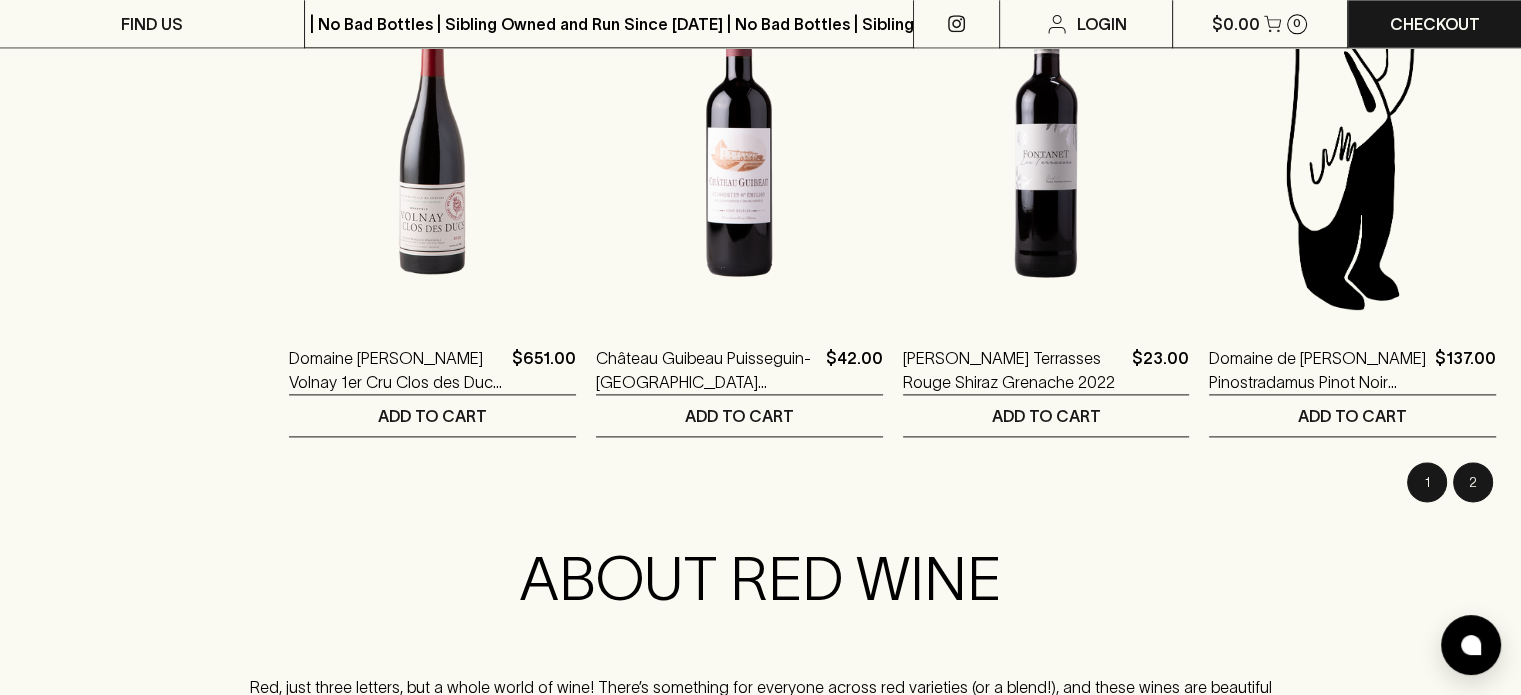 click on "2" at bounding box center [1473, 482] 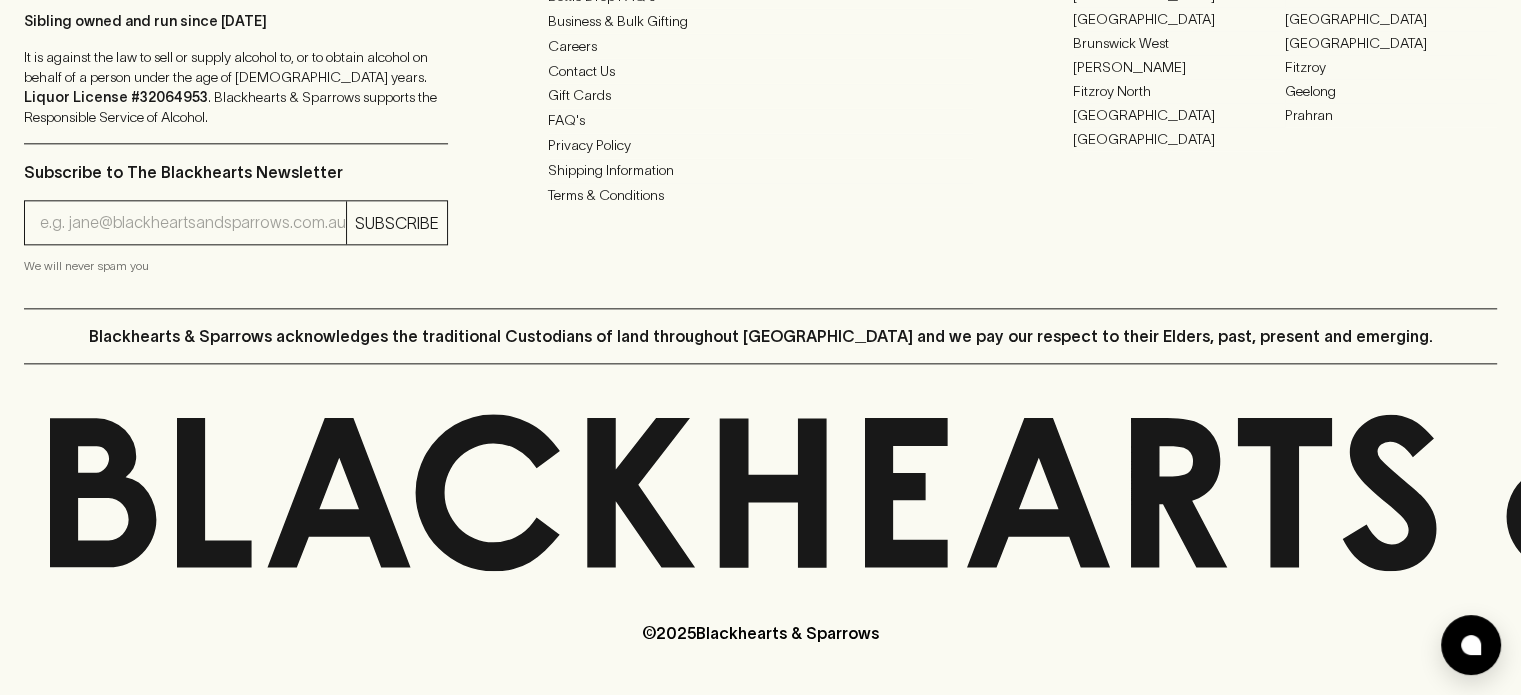 scroll, scrollTop: 0, scrollLeft: 0, axis: both 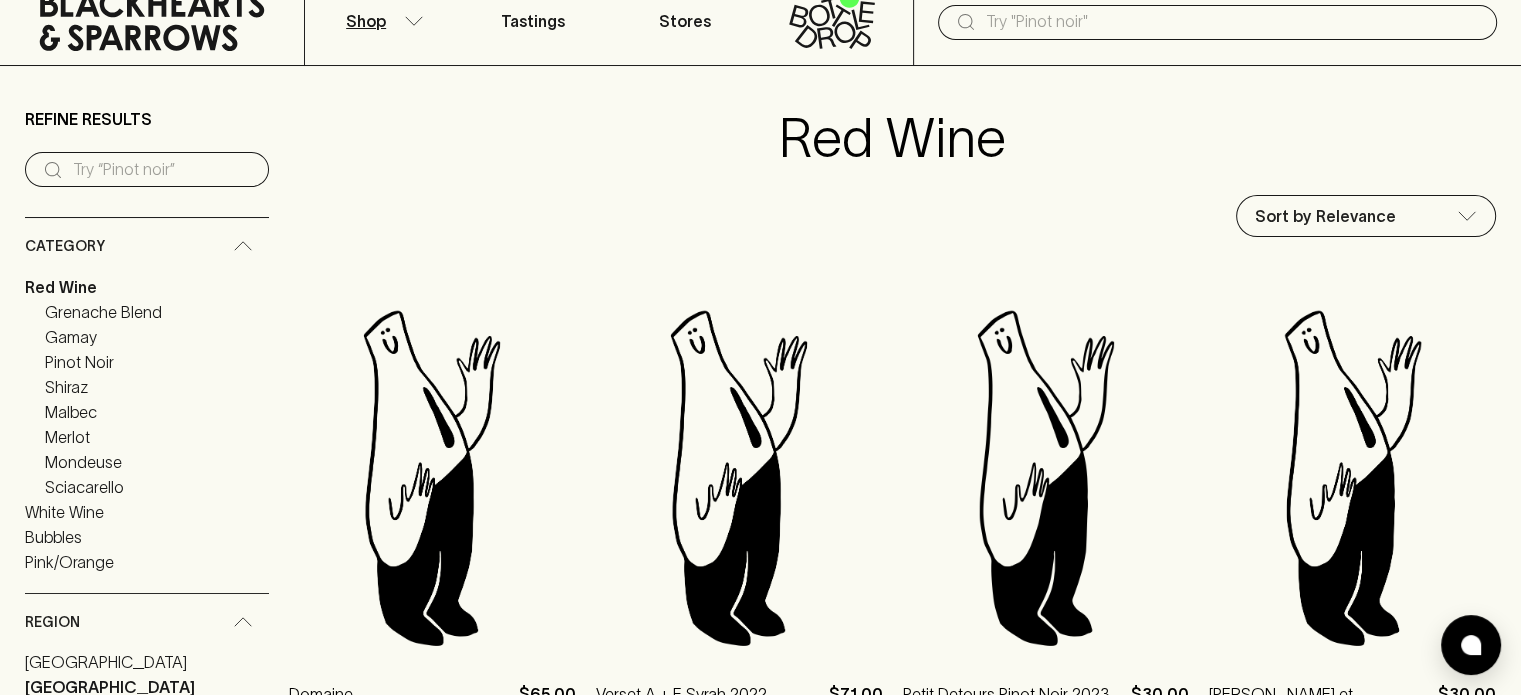 click on "White Wine" at bounding box center [64, 512] 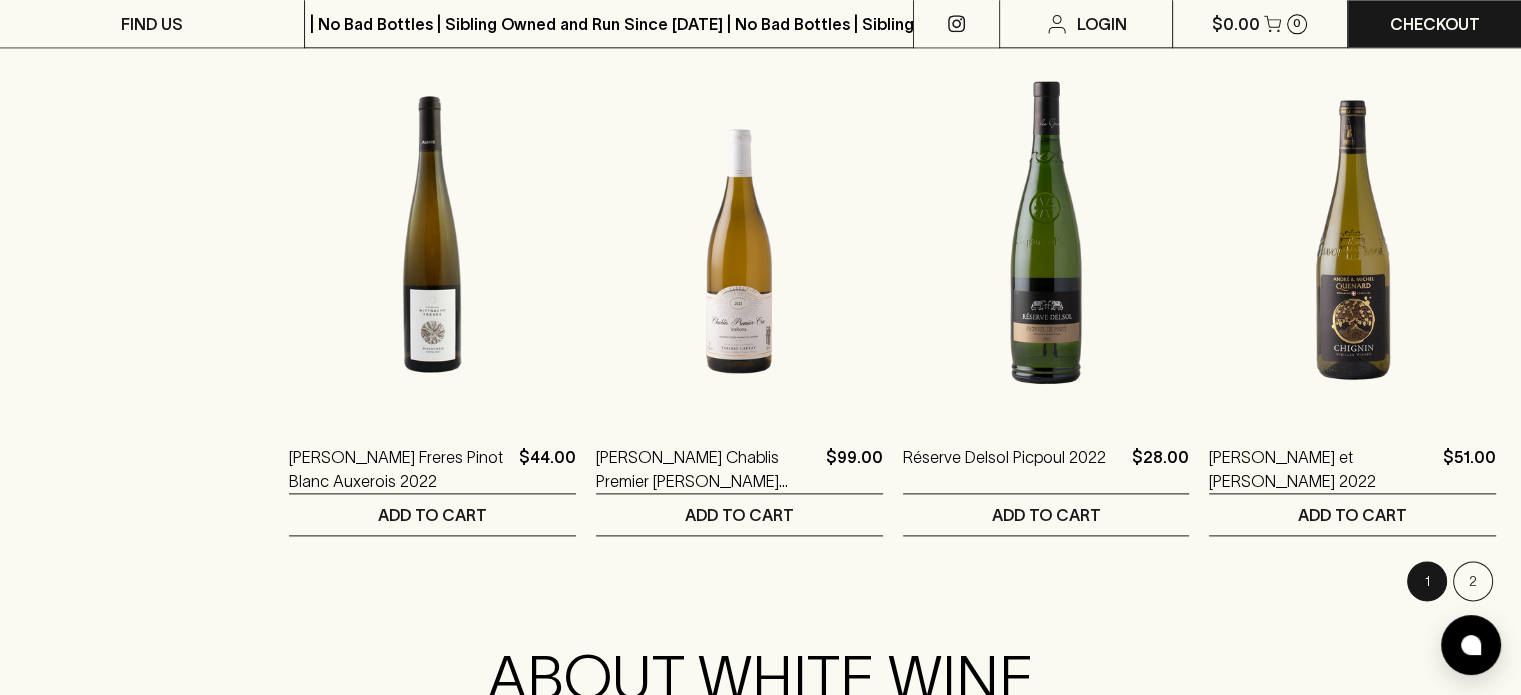 scroll, scrollTop: 2459, scrollLeft: 0, axis: vertical 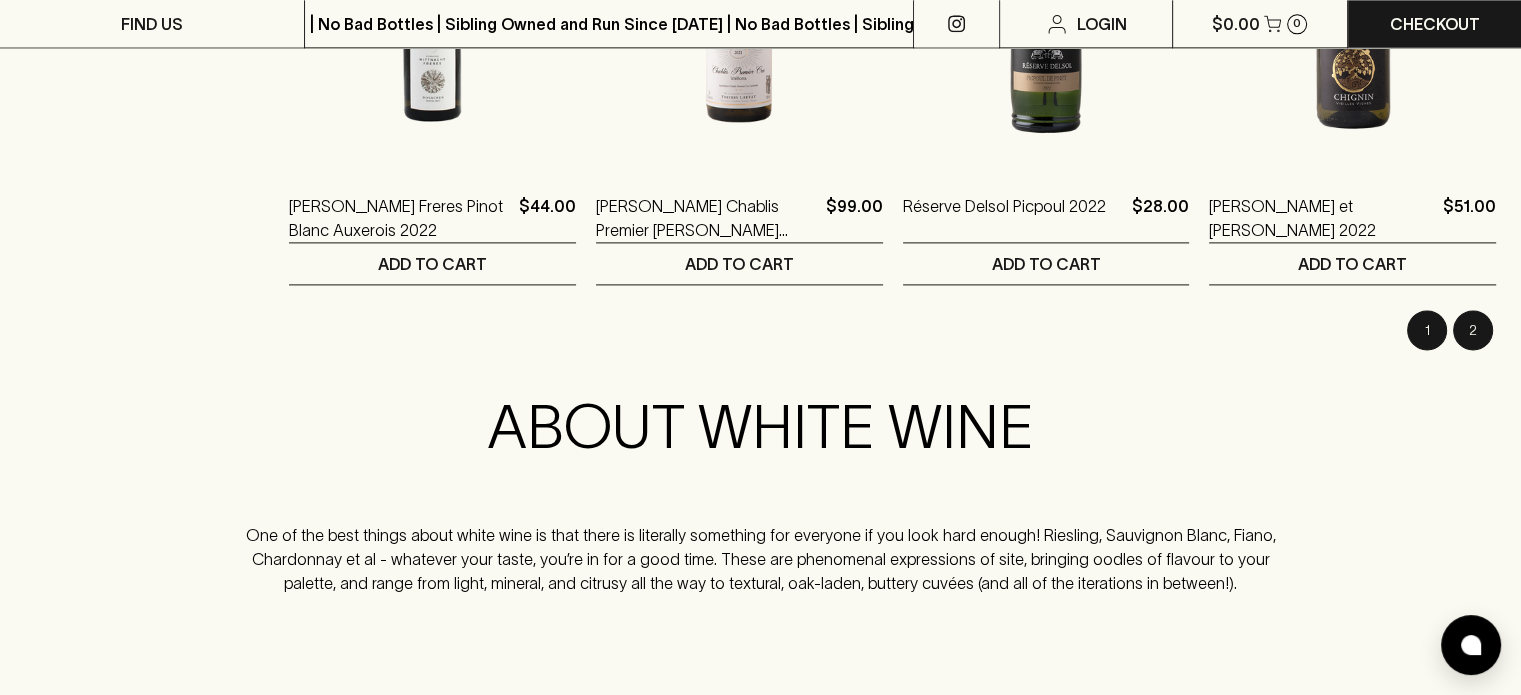 click on "2" at bounding box center (1473, 330) 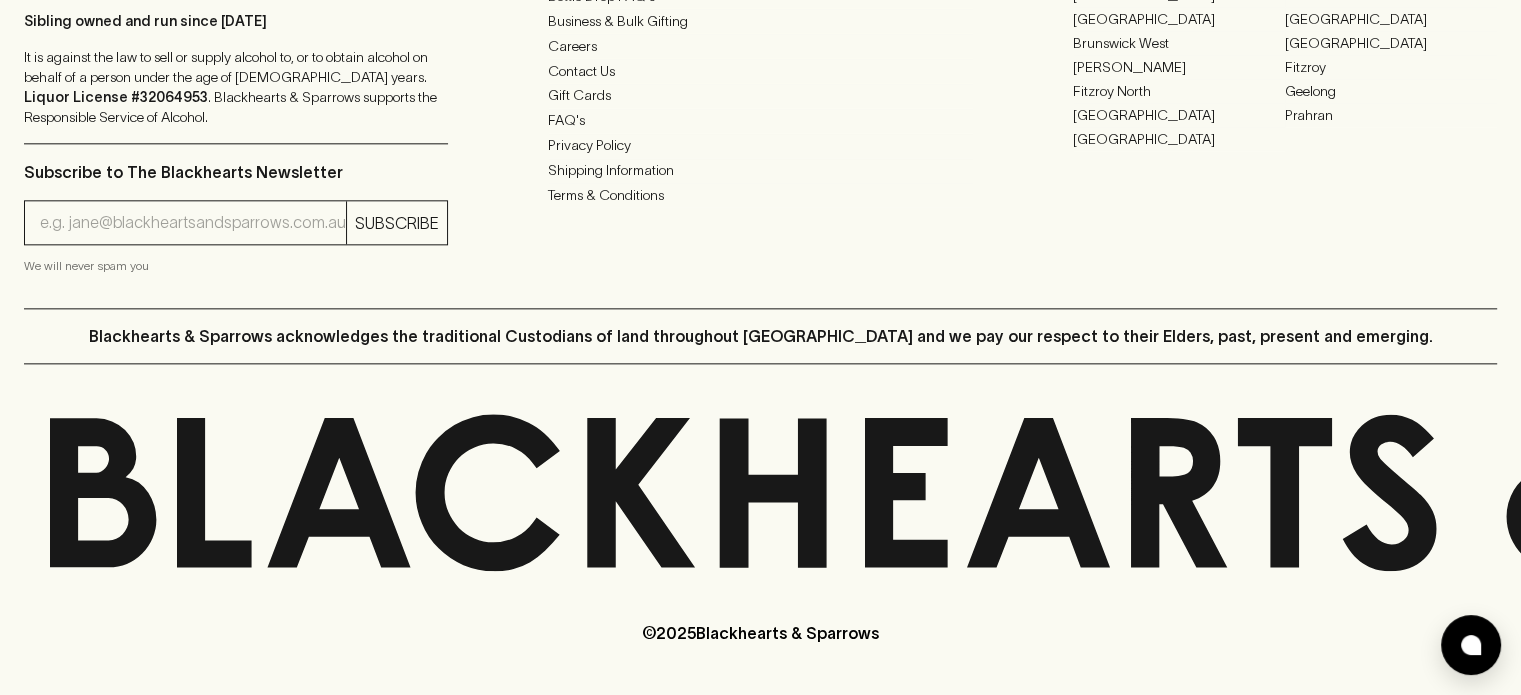 scroll, scrollTop: 0, scrollLeft: 0, axis: both 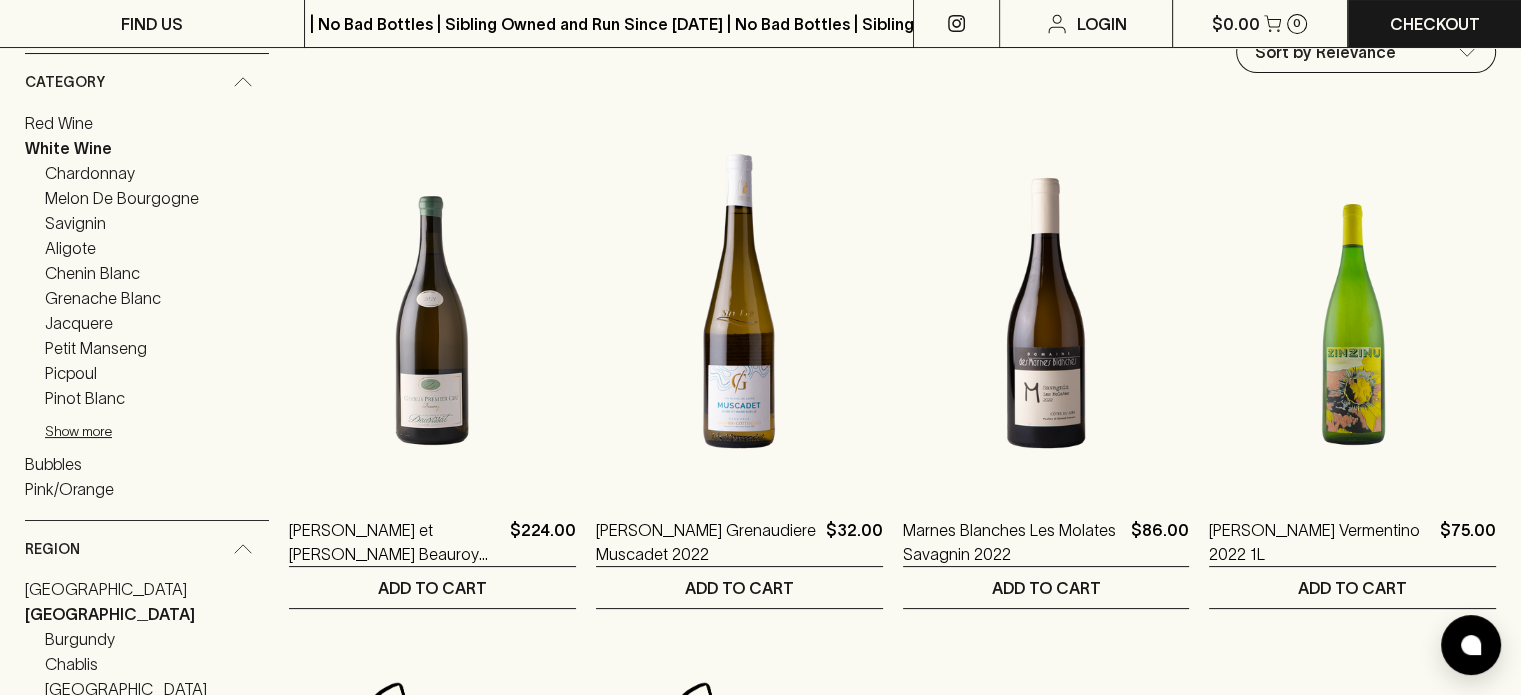 click on "Bubbles" at bounding box center (53, 464) 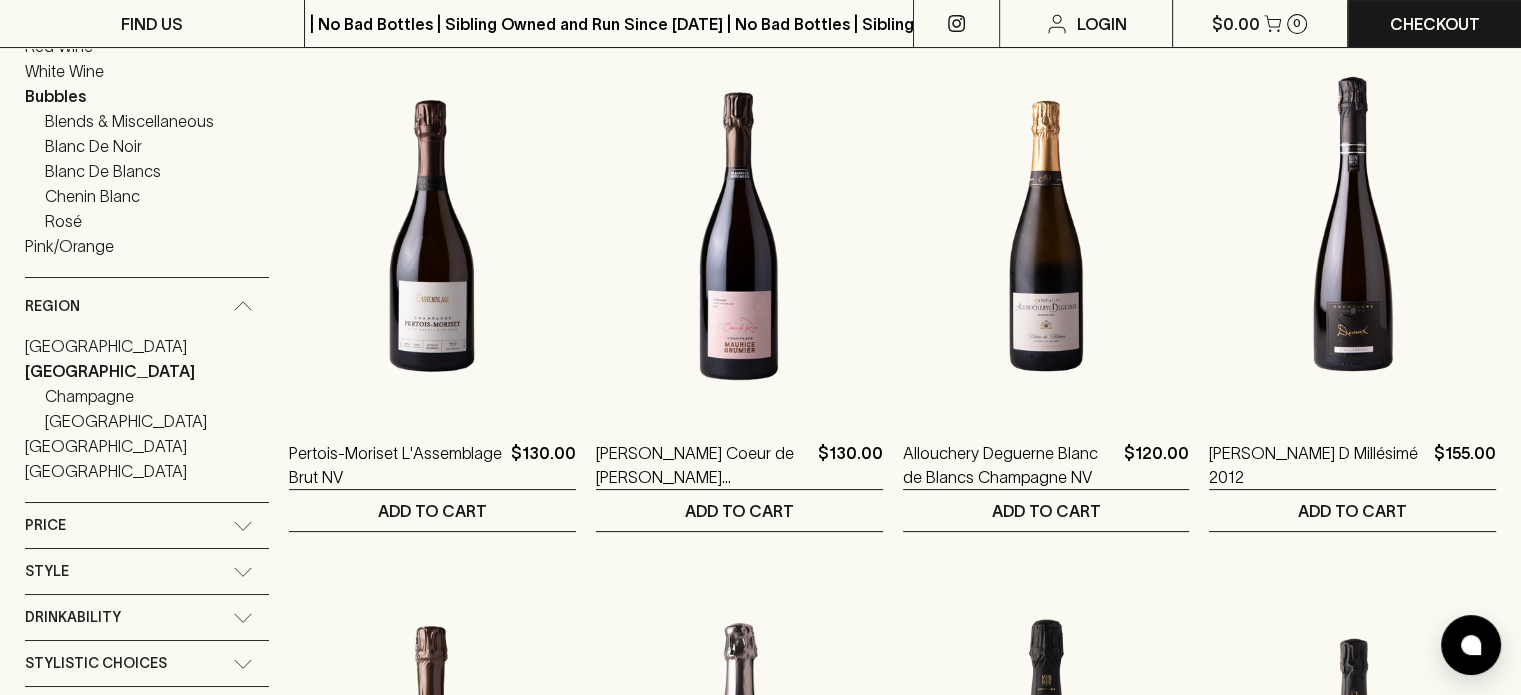 scroll, scrollTop: 0, scrollLeft: 0, axis: both 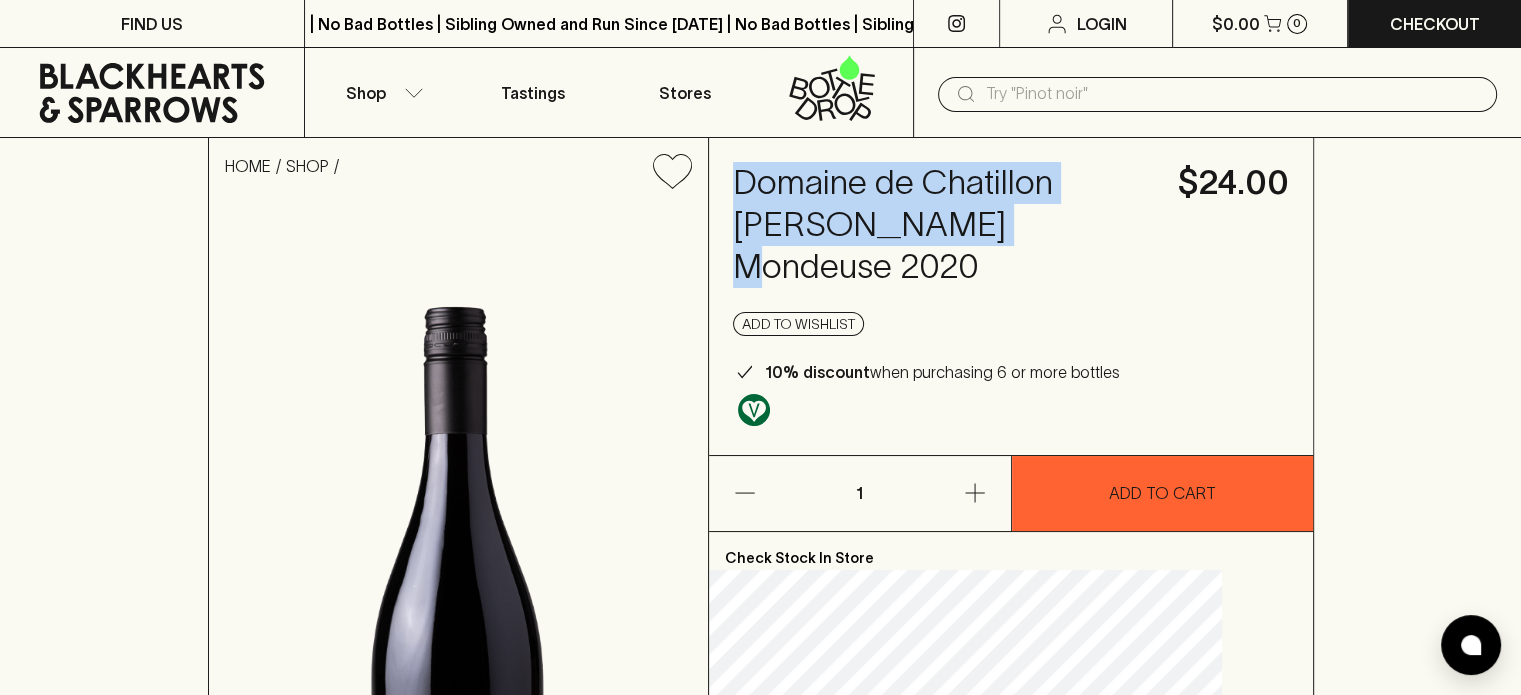 drag, startPoint x: 1040, startPoint y: 236, endPoint x: 785, endPoint y: 194, distance: 258.43567 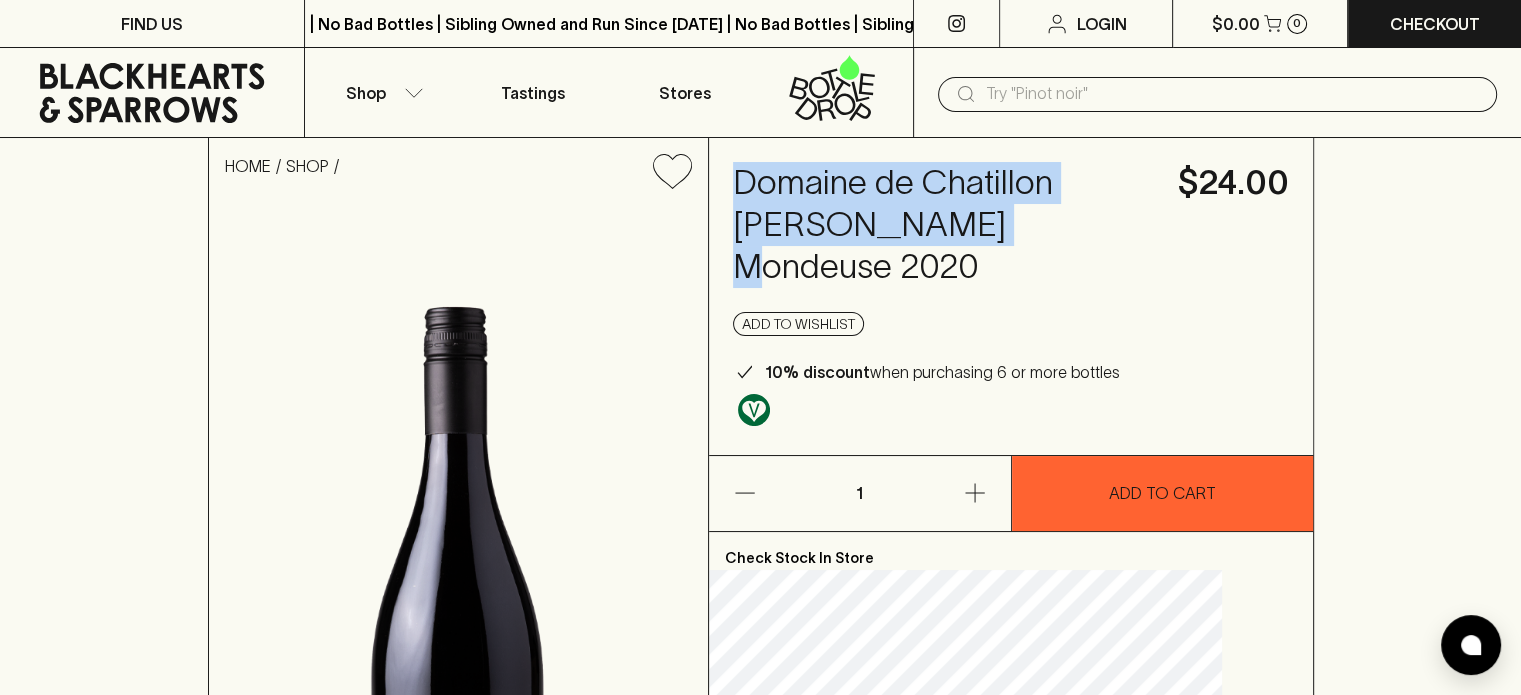 click on "Domaine de Chatillon [PERSON_NAME] Mondeuse 2020" at bounding box center [943, 225] 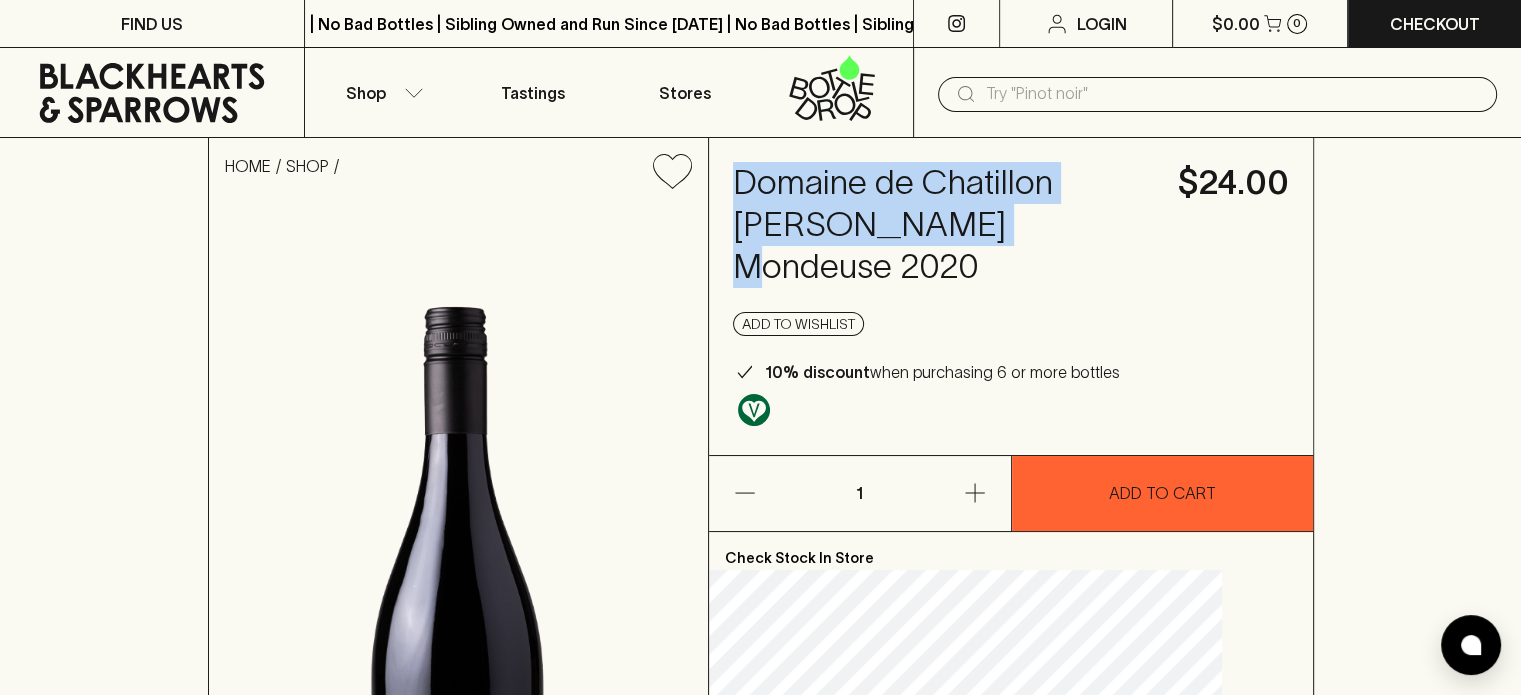 copy on "Domaine de Chatillon [PERSON_NAME] Mondeuse" 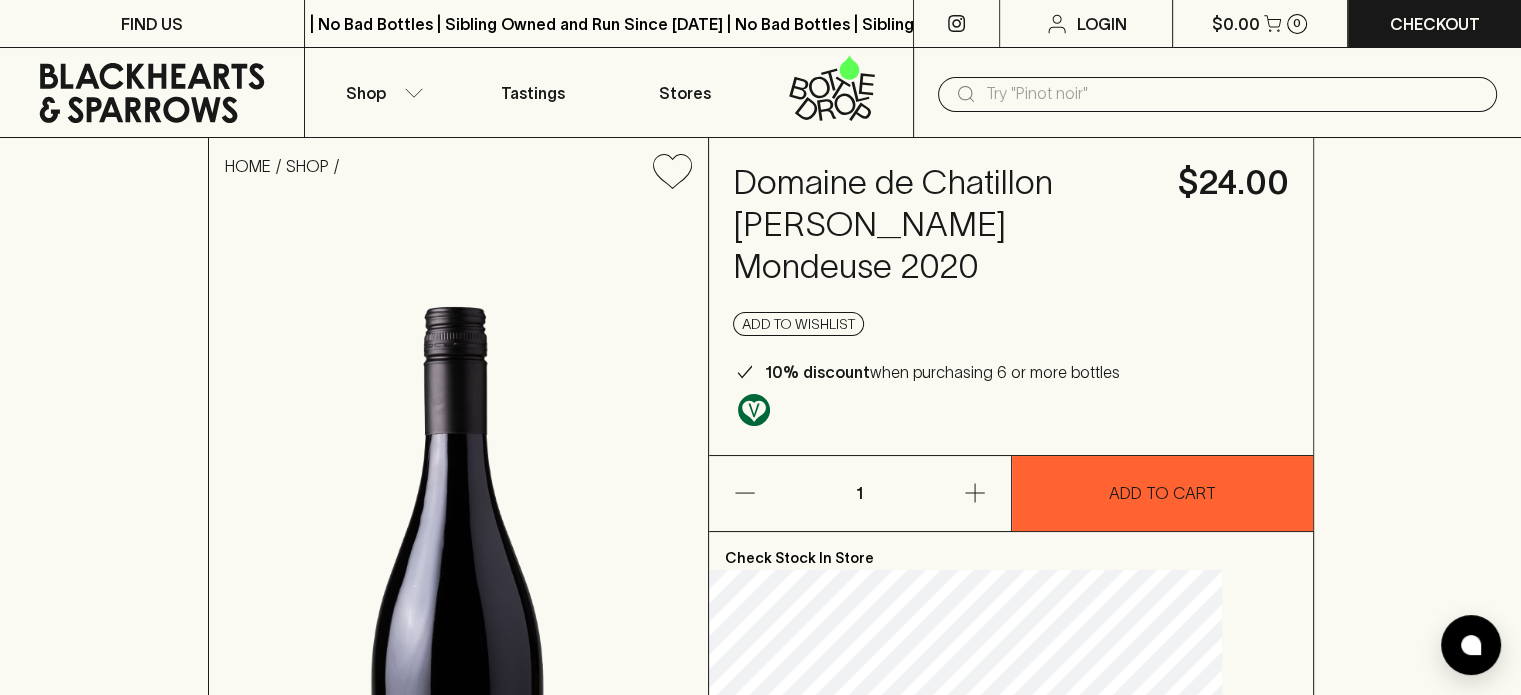 click on "Domaine de Chatillon Savoie Mondeuse 2020 $24.00 Add to wishlist 10% discount  when purchasing 6 or more   bottles" at bounding box center [1011, 296] 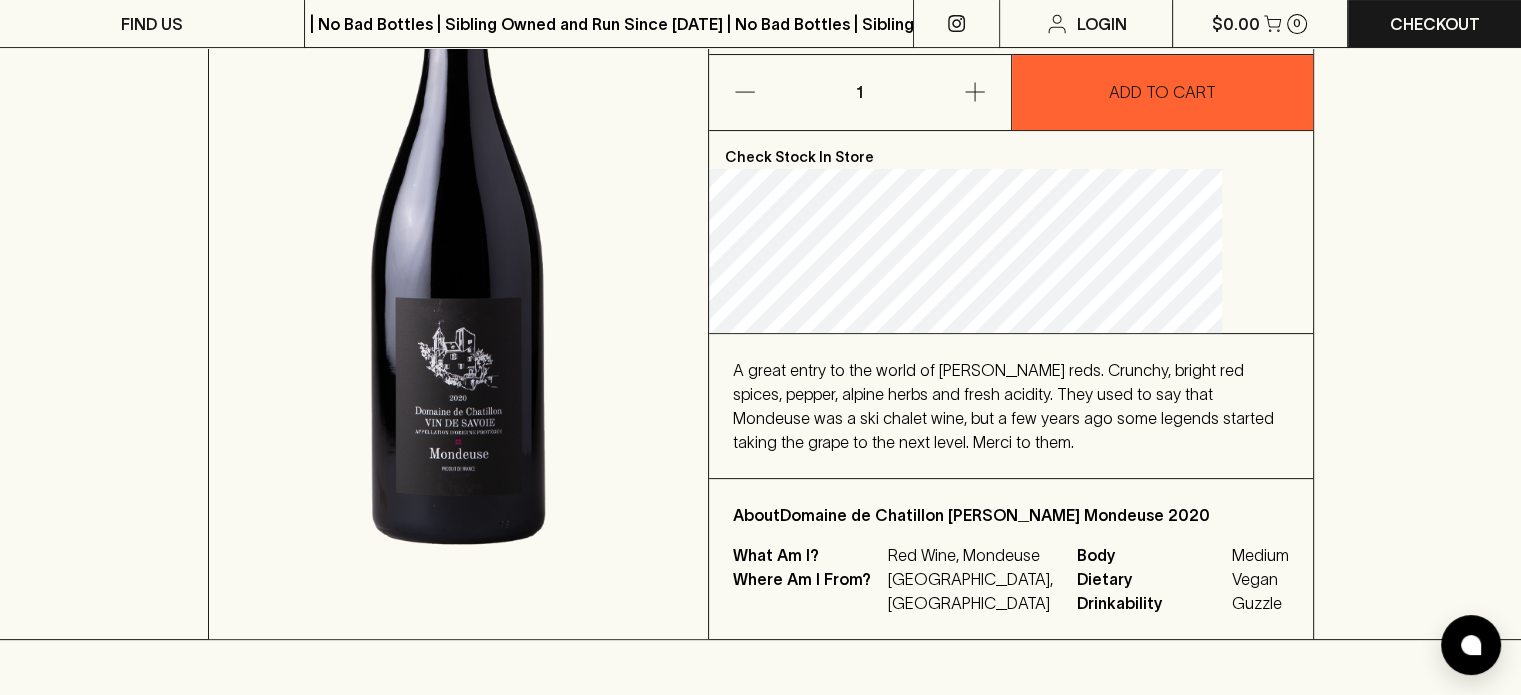 scroll, scrollTop: 408, scrollLeft: 0, axis: vertical 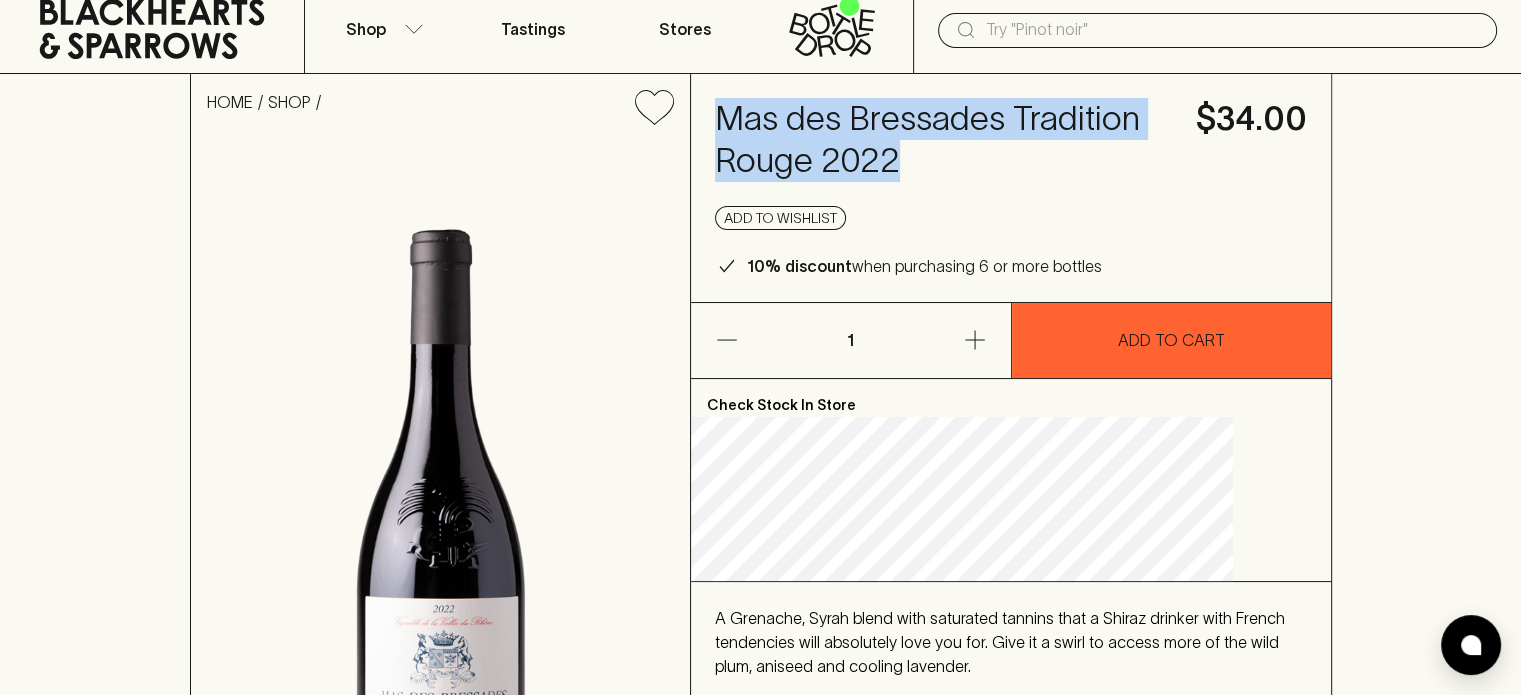 drag, startPoint x: 1076, startPoint y: 163, endPoint x: 772, endPoint y: 103, distance: 309.86447 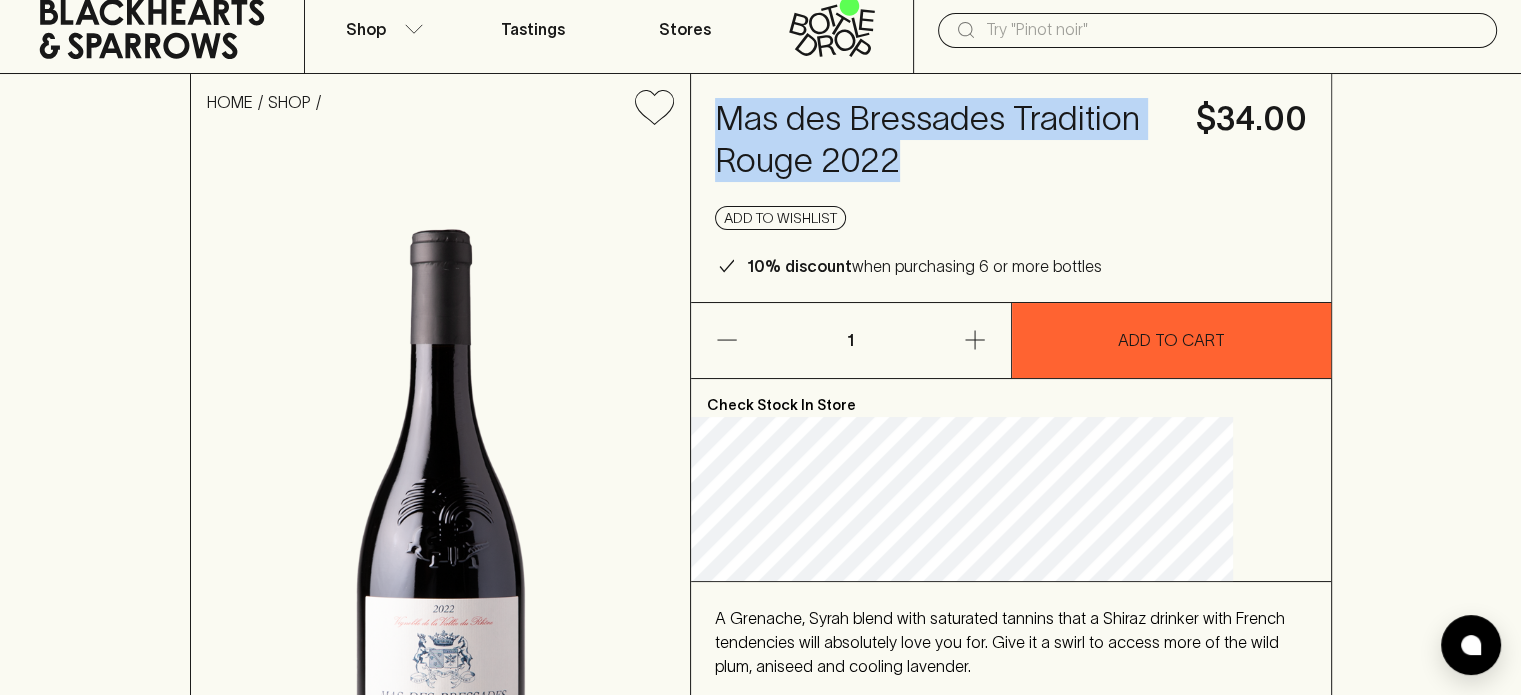 click on "Mas des Bressades Tradition Rouge 2022" at bounding box center [943, 140] 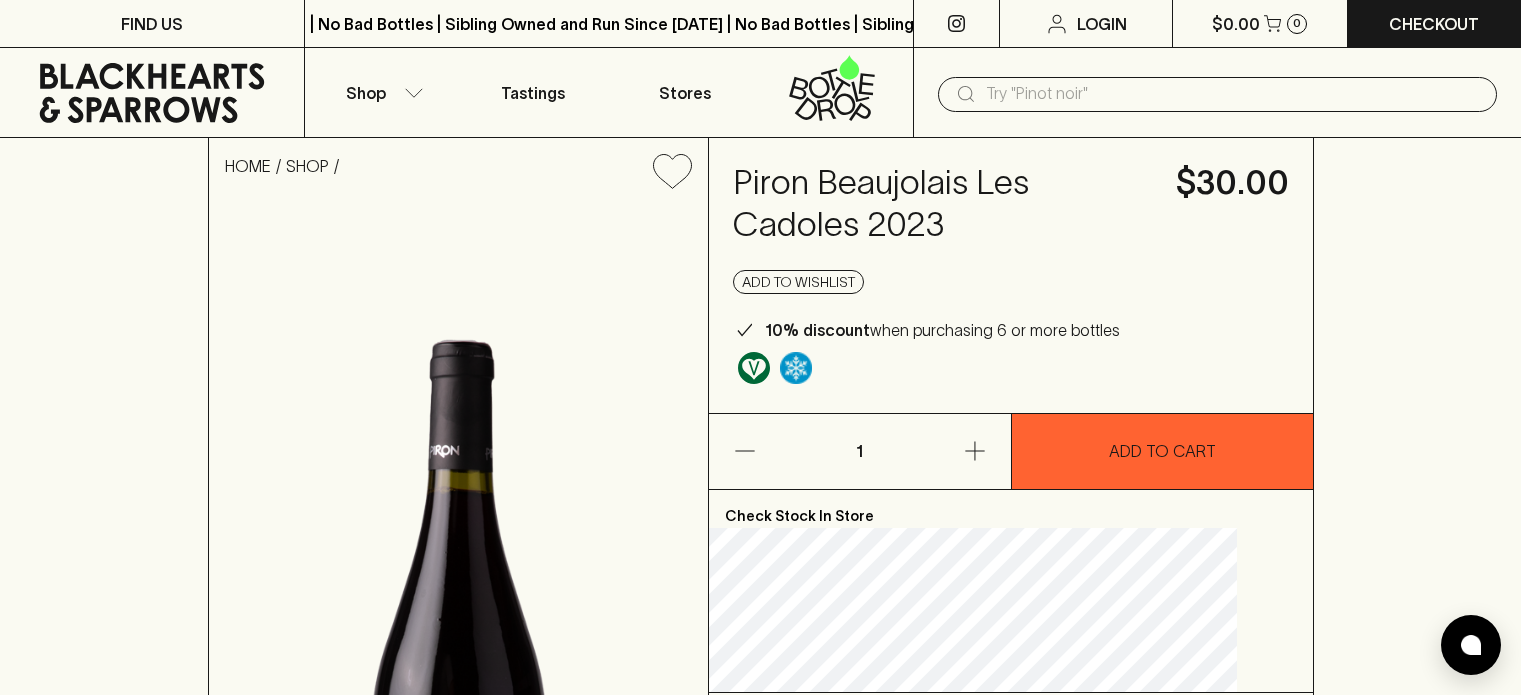 scroll, scrollTop: 0, scrollLeft: 0, axis: both 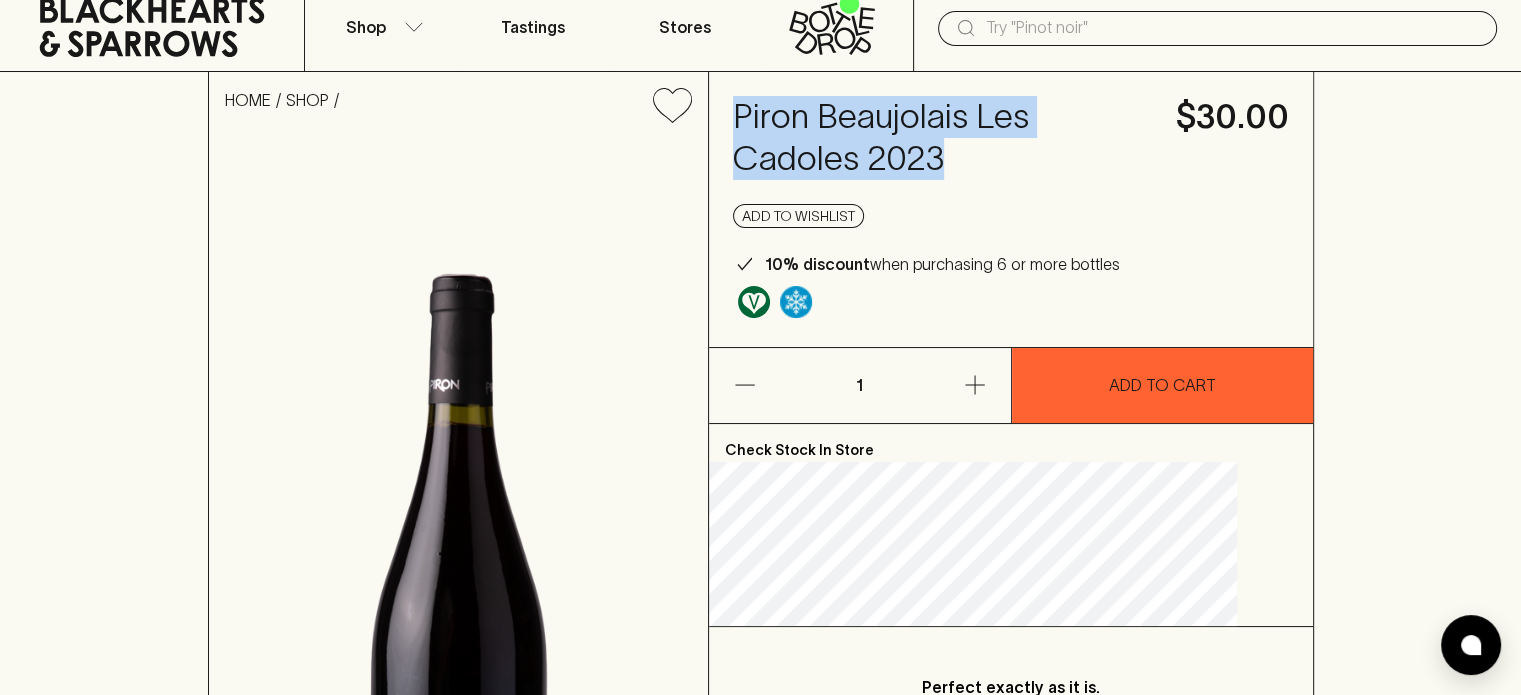 drag, startPoint x: 982, startPoint y: 164, endPoint x: 773, endPoint y: 118, distance: 214.00233 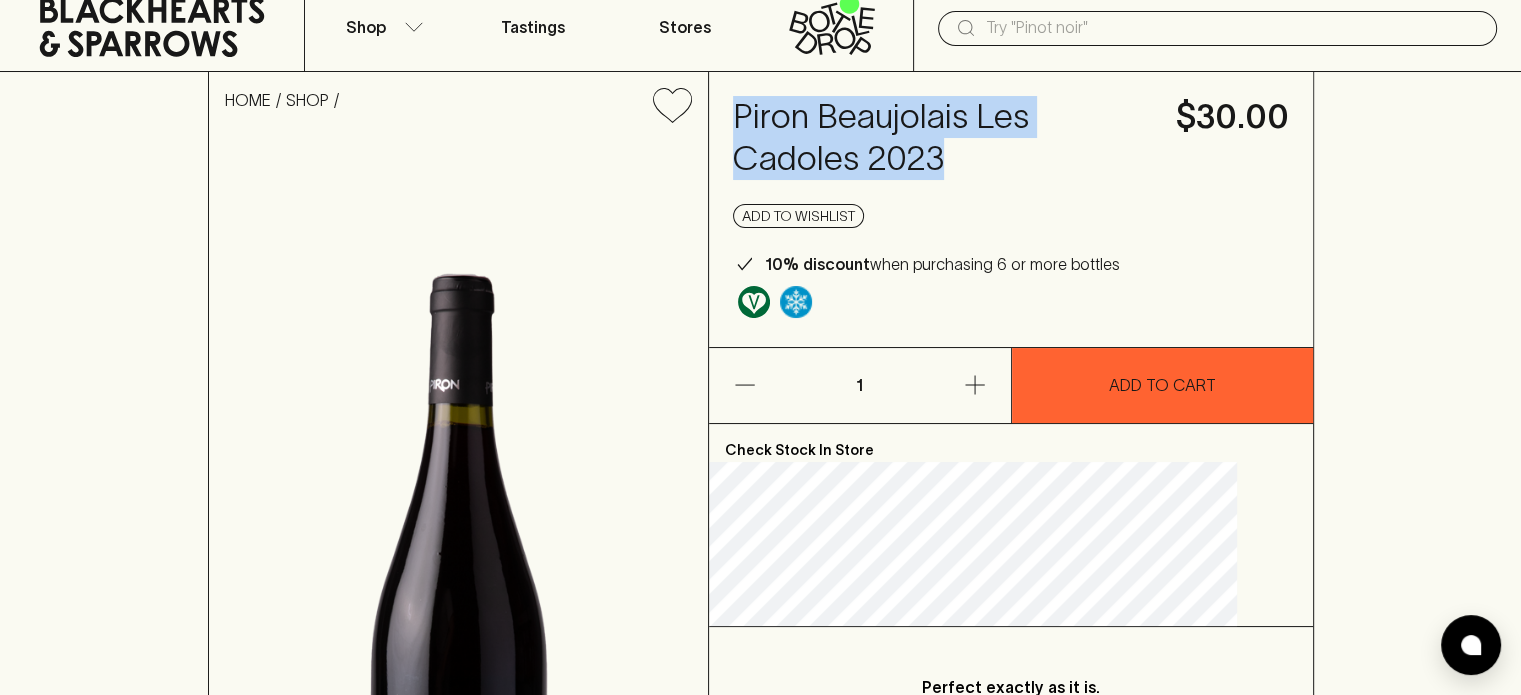 click on "Piron Beaujolais Les Cadoles 2023" at bounding box center (942, 138) 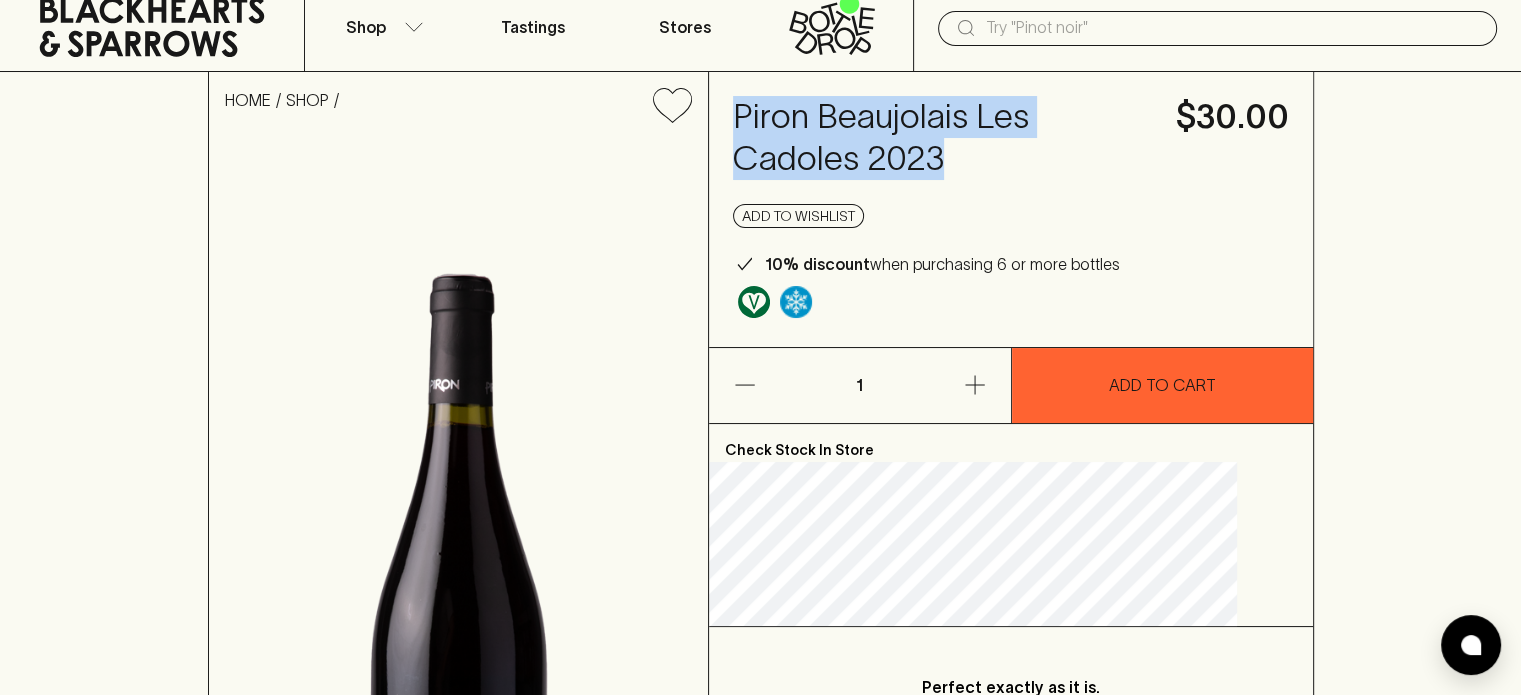copy on "Piron Beaujolais Les Cadoles 2023" 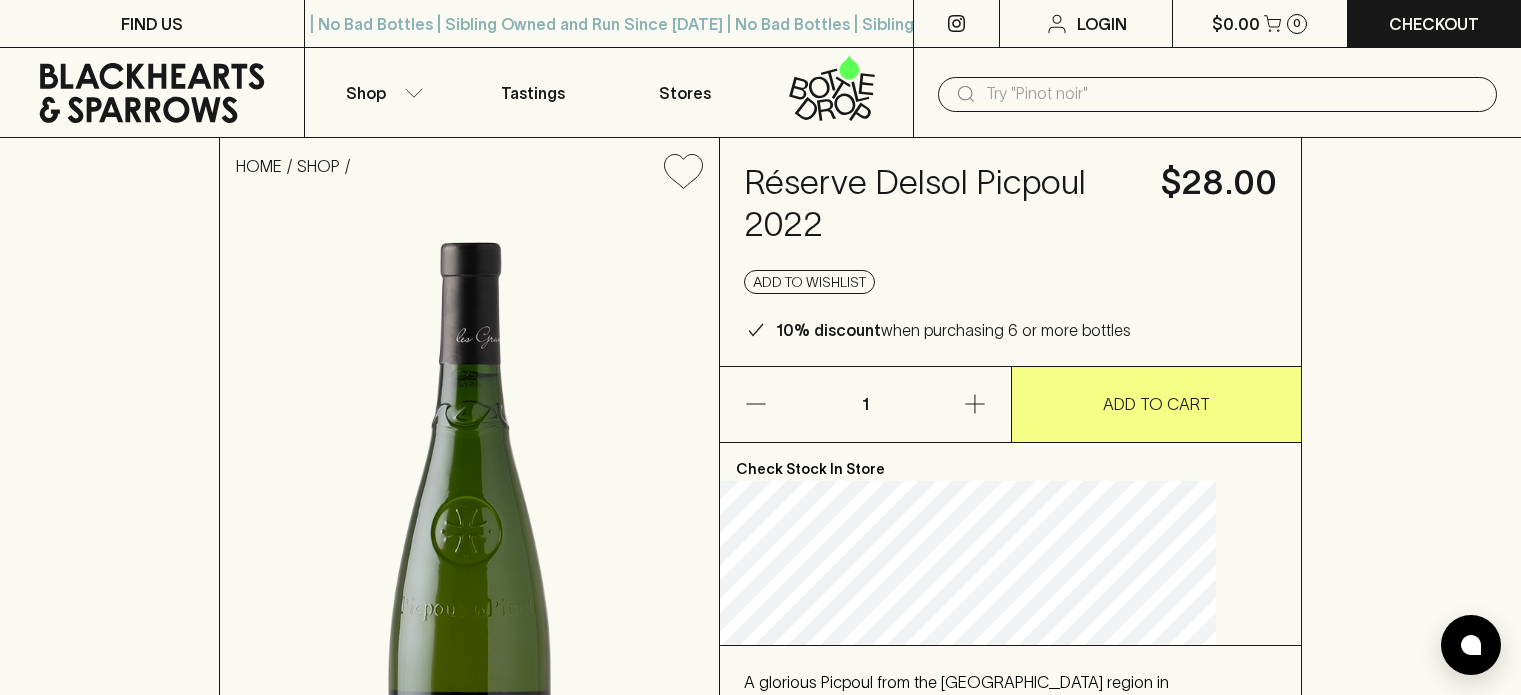 scroll, scrollTop: 0, scrollLeft: 0, axis: both 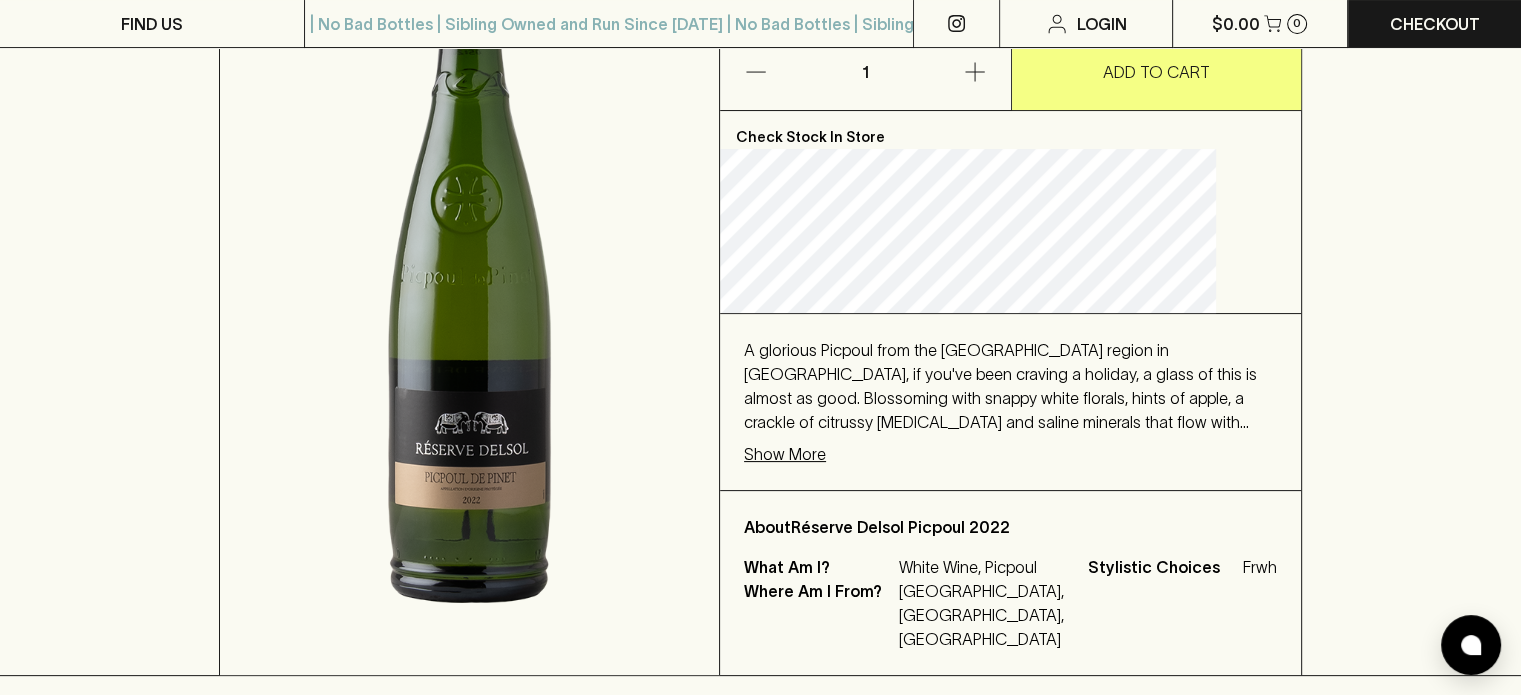 click on "Show More" 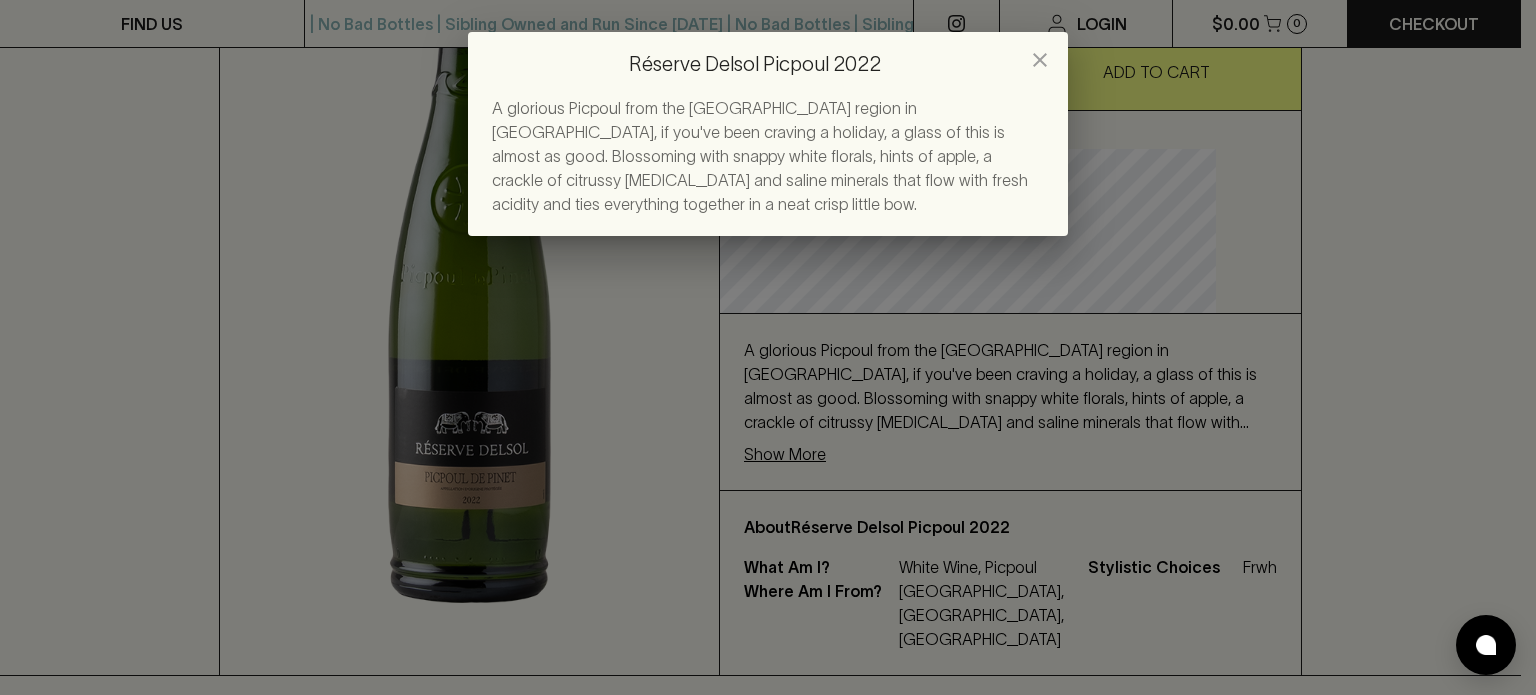 click on "Réserve Delsol Picpoul 2022 A glorious Picpoul from the Languedoc region in Southern France, if you've been craving a holiday, a glass of this is almost as good. Blossoming with snappy white florals, hints of apple, a crackle of citrussy quinine and saline minerals that flow with fresh acidity and ties everything together in a neat crisp little bow." at bounding box center [768, 347] 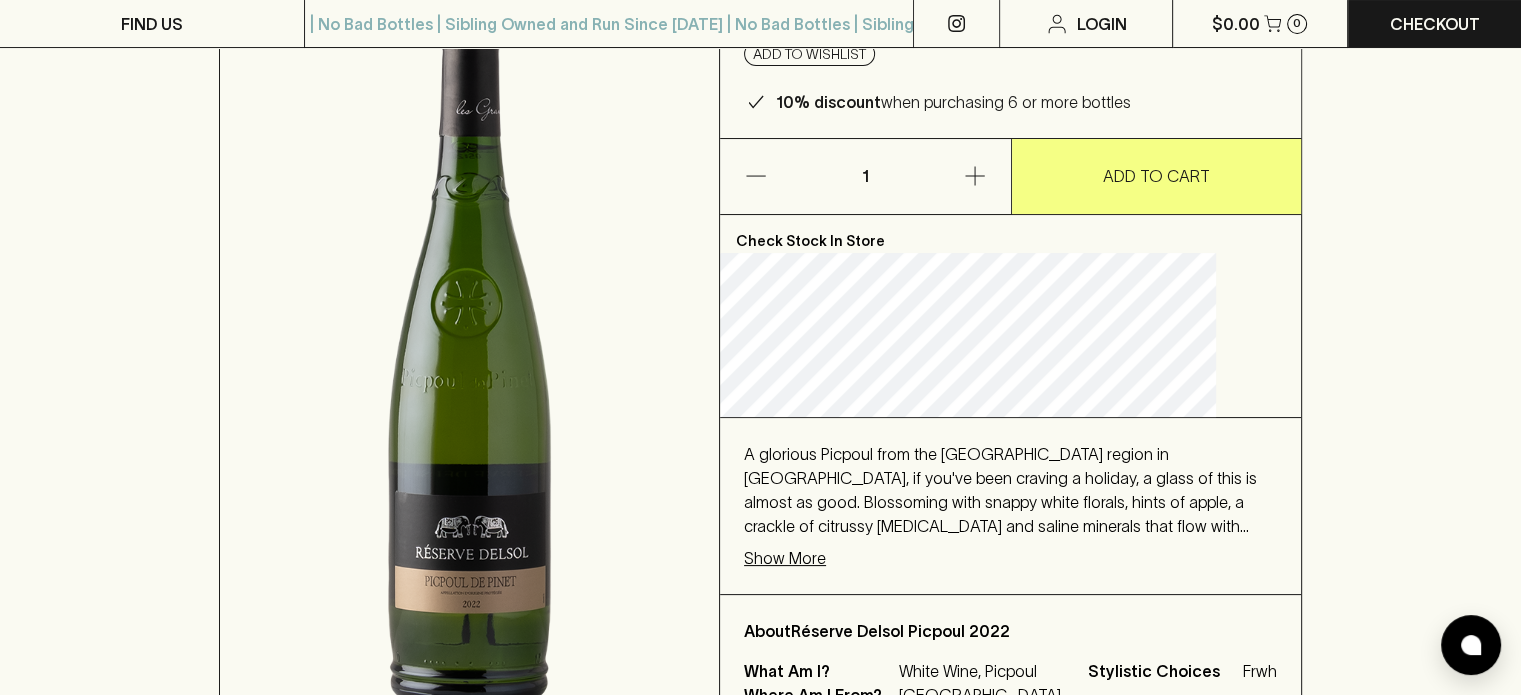 scroll, scrollTop: 0, scrollLeft: 0, axis: both 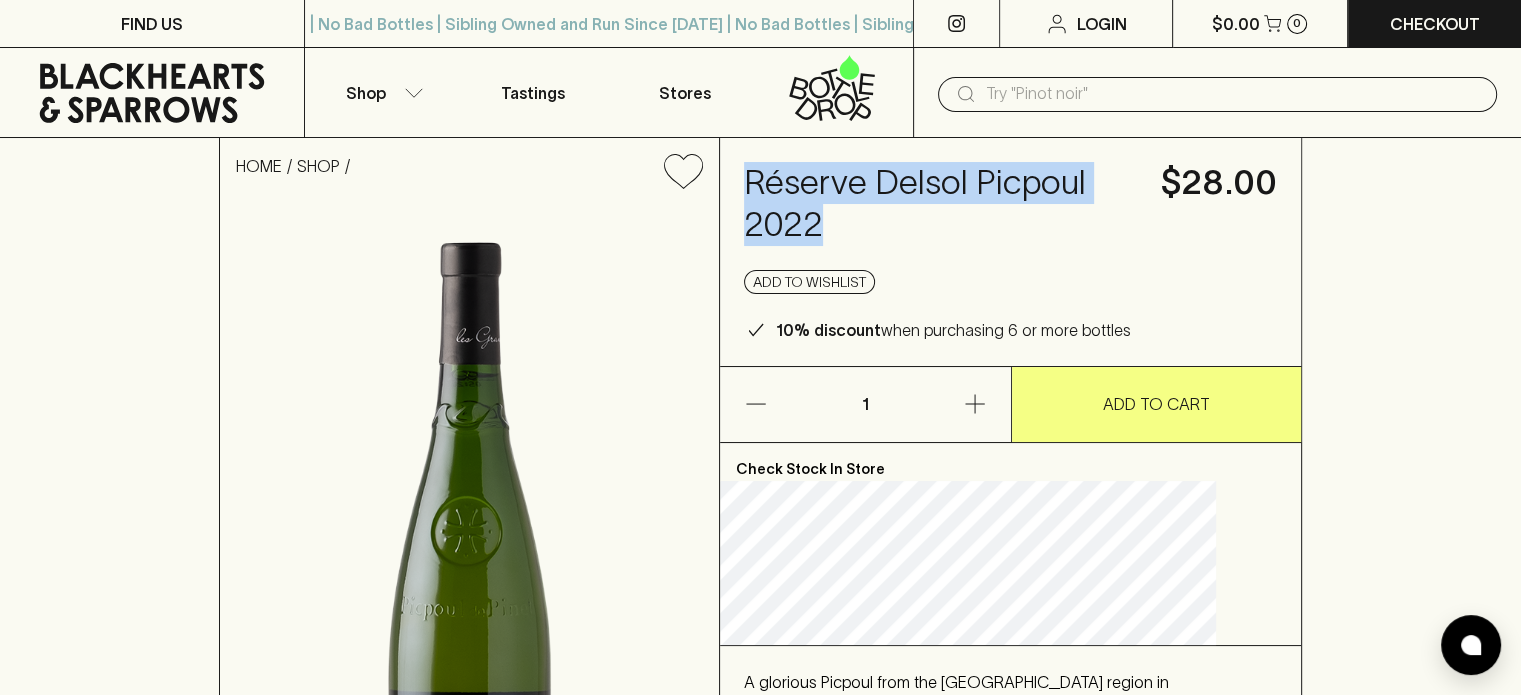 drag, startPoint x: 982, startPoint y: 219, endPoint x: 784, endPoint y: 176, distance: 202.6154 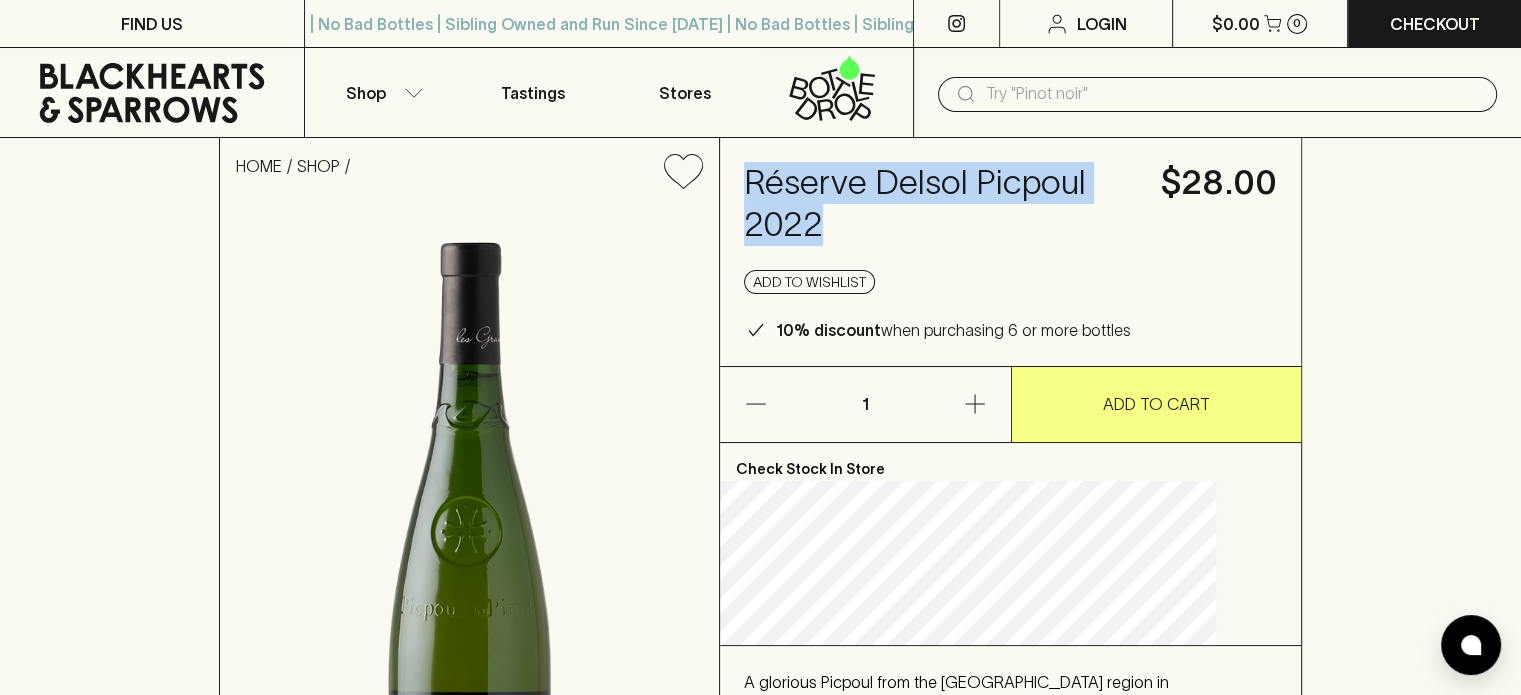 click on "Réserve Delsol Picpoul 2022 $28.00 Add to wishlist 10% discount  when purchasing 6 or more   bottles" at bounding box center [1010, 252] 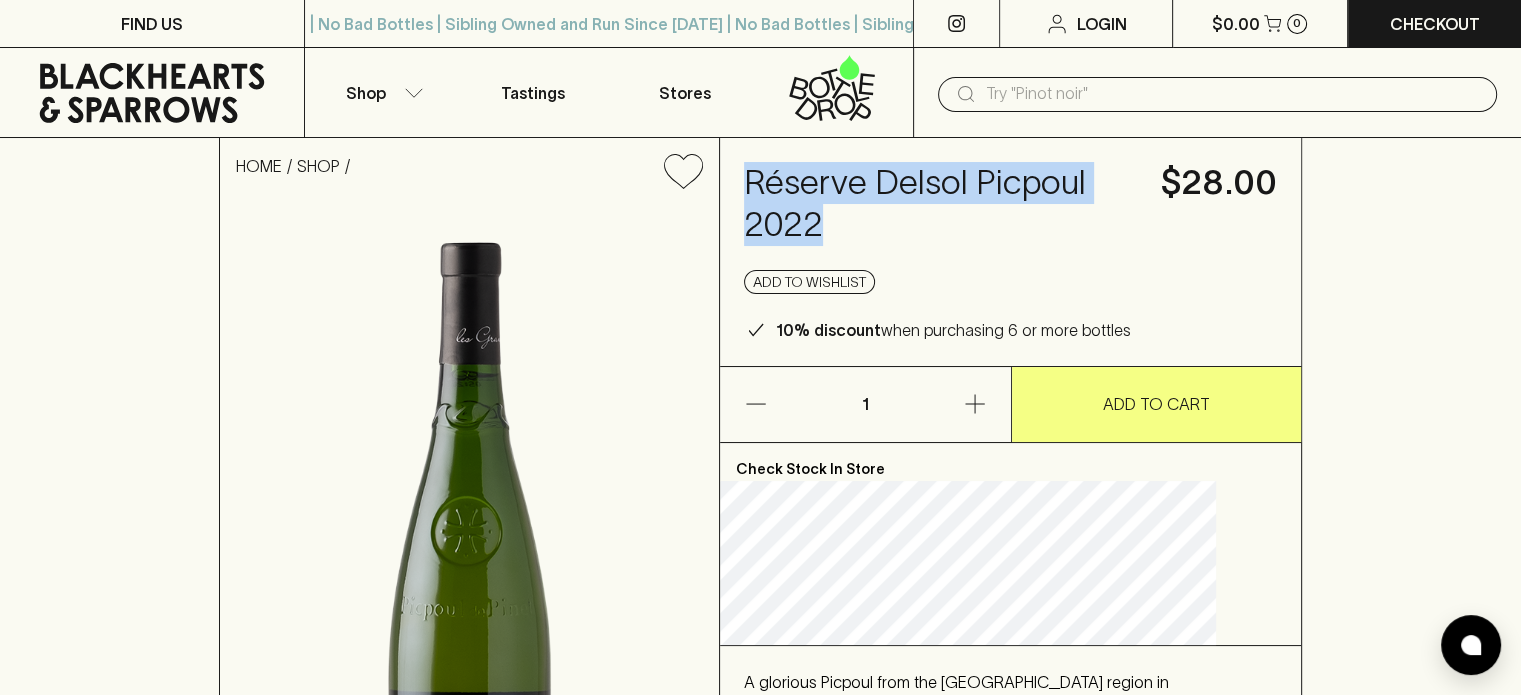 copy on "Réserve Delsol Picpoul 2022" 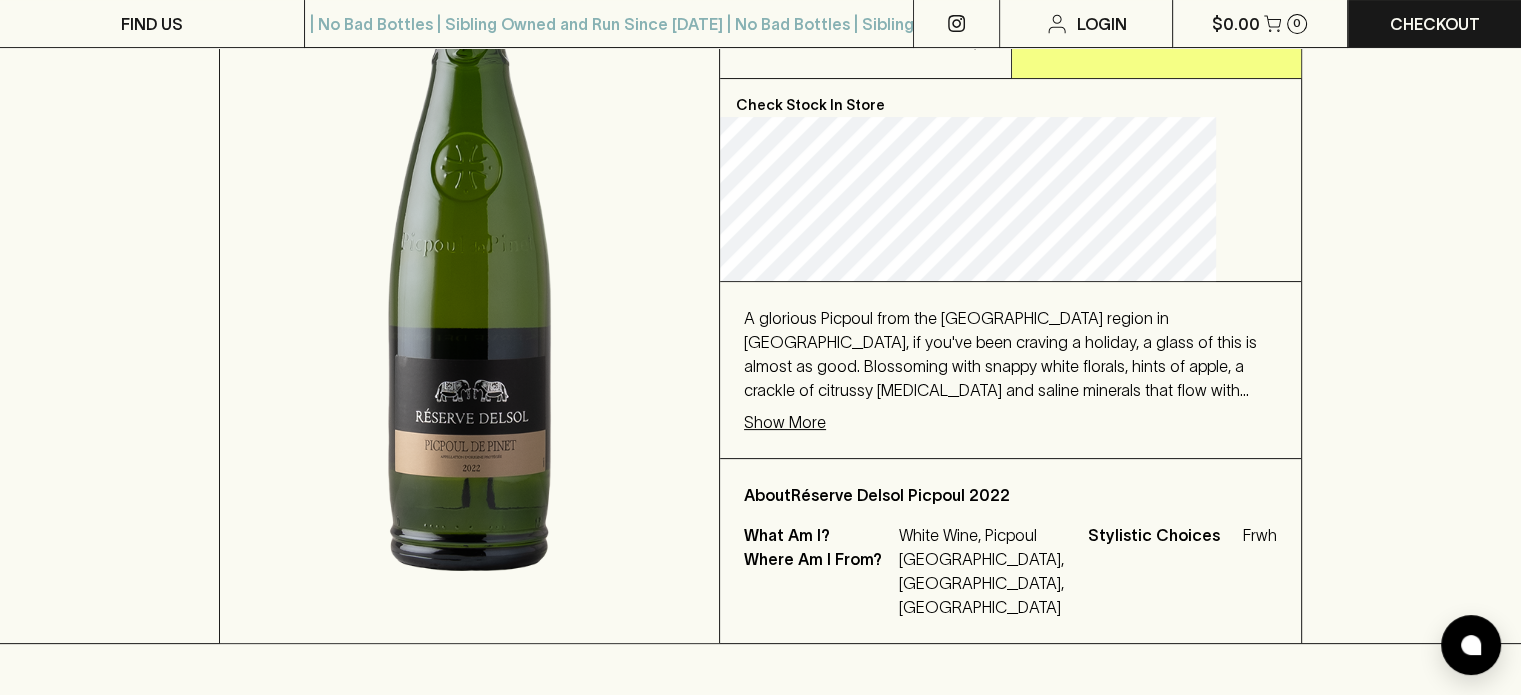 scroll, scrollTop: 0, scrollLeft: 0, axis: both 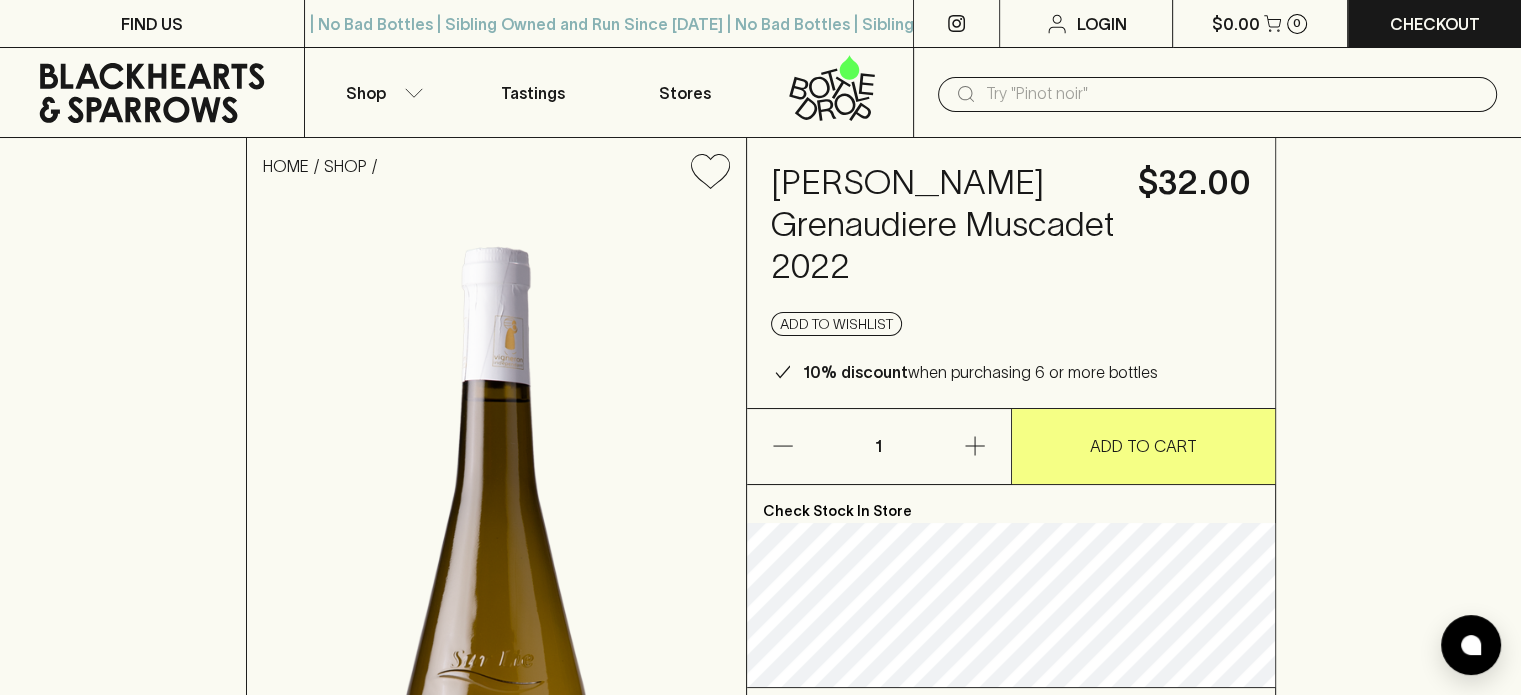 drag, startPoint x: 843, startPoint y: 263, endPoint x: 775, endPoint y: 187, distance: 101.98039 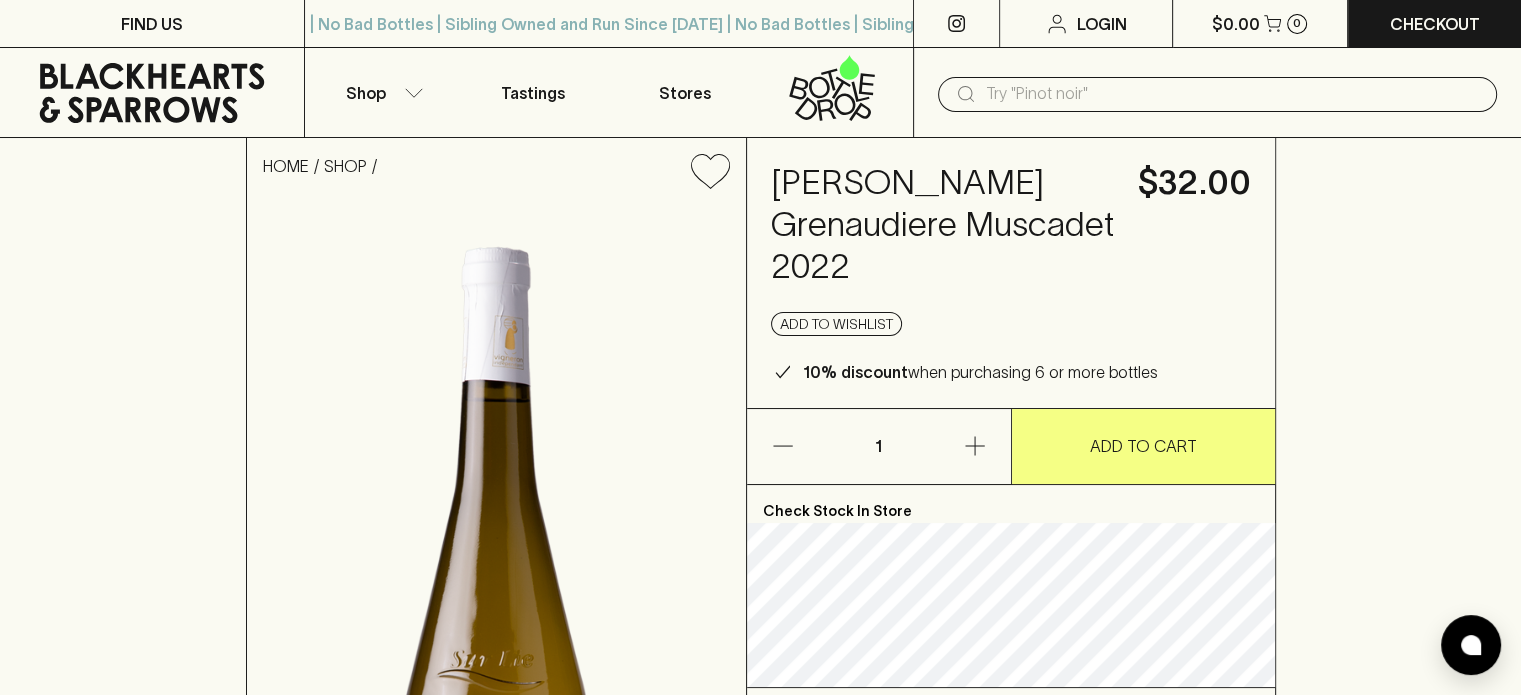 click on "[PERSON_NAME] Grenaudiere Muscadet 2022" at bounding box center (942, 225) 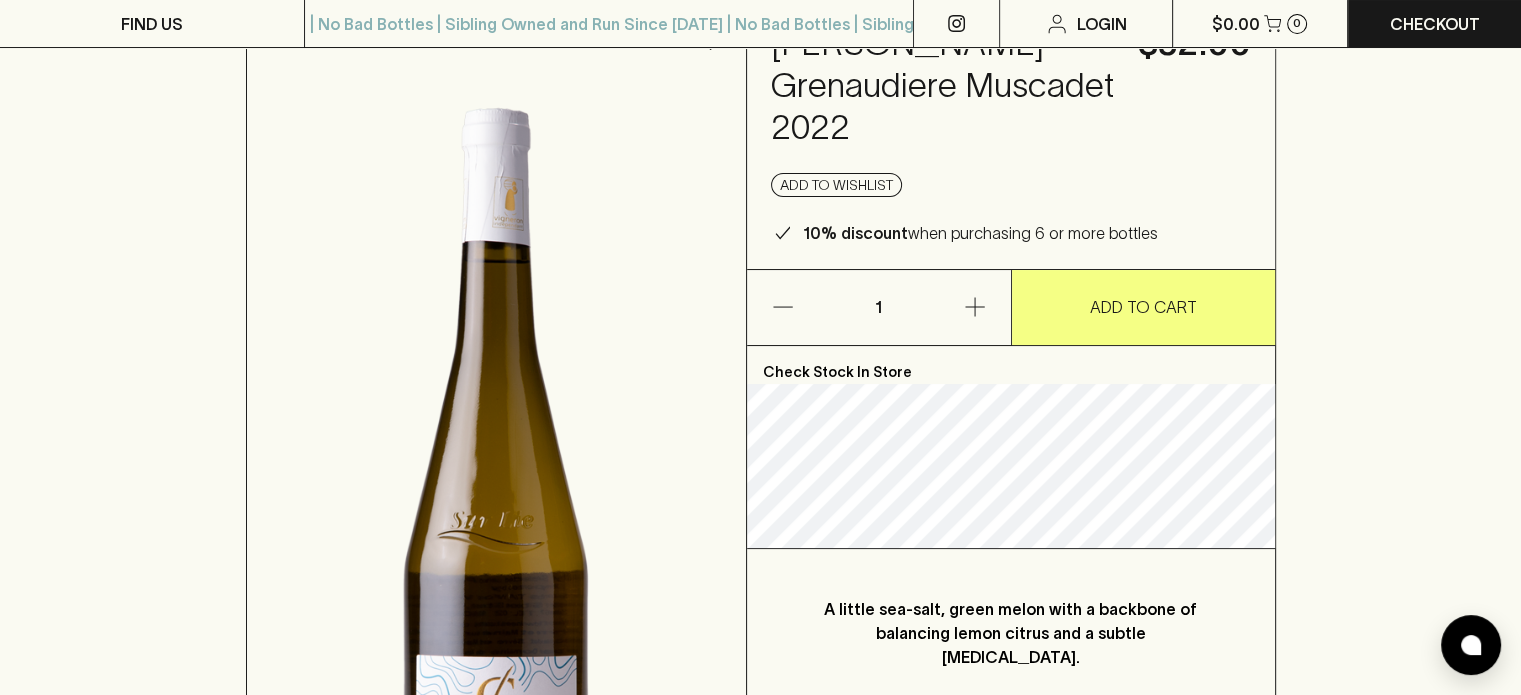 scroll, scrollTop: 183, scrollLeft: 0, axis: vertical 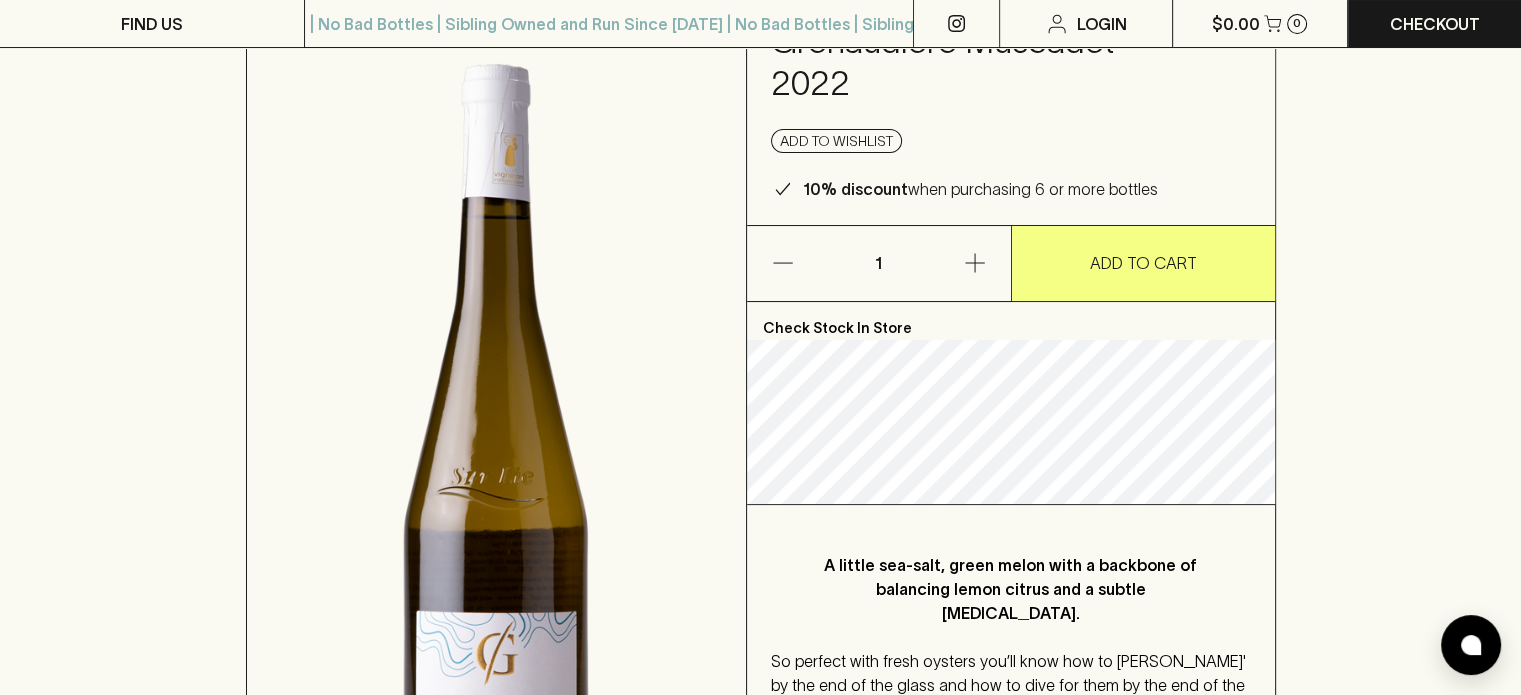 click at bounding box center [496, 476] 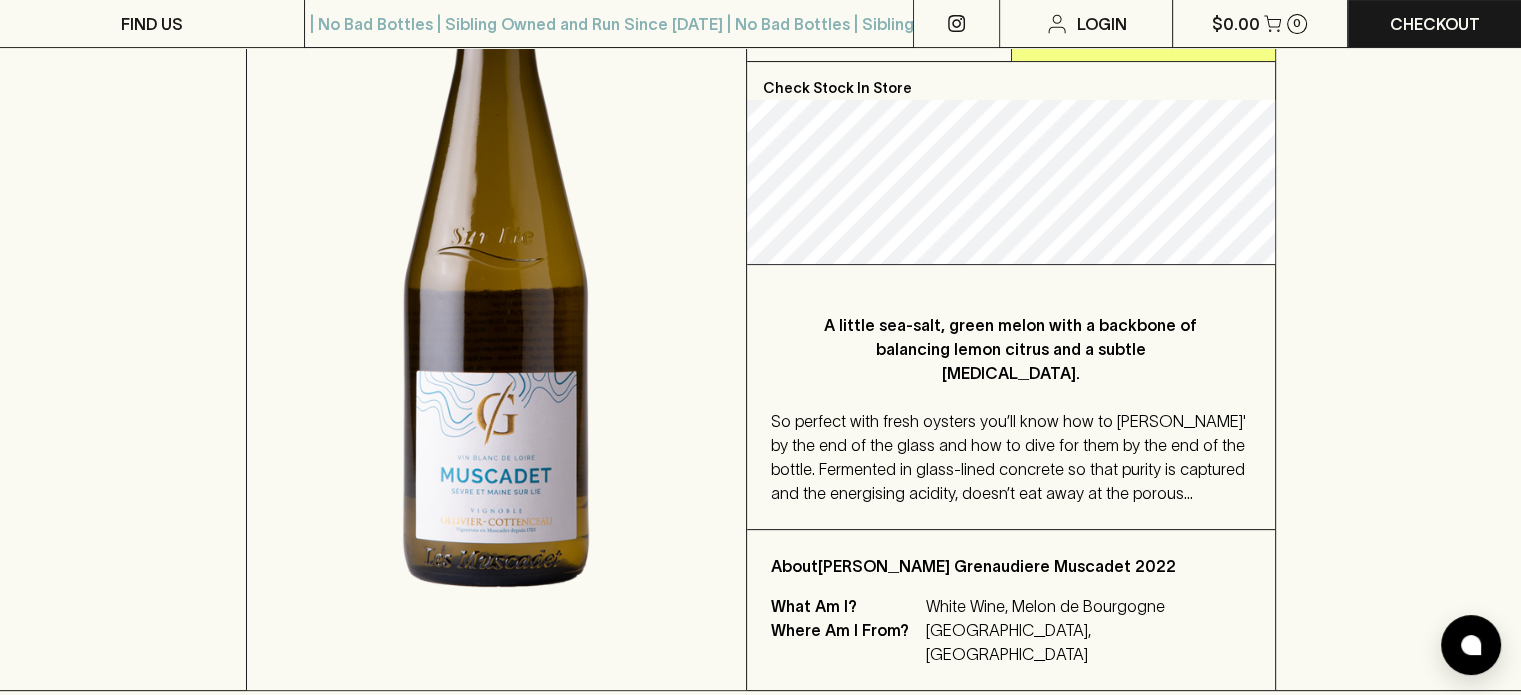 scroll, scrollTop: 424, scrollLeft: 0, axis: vertical 